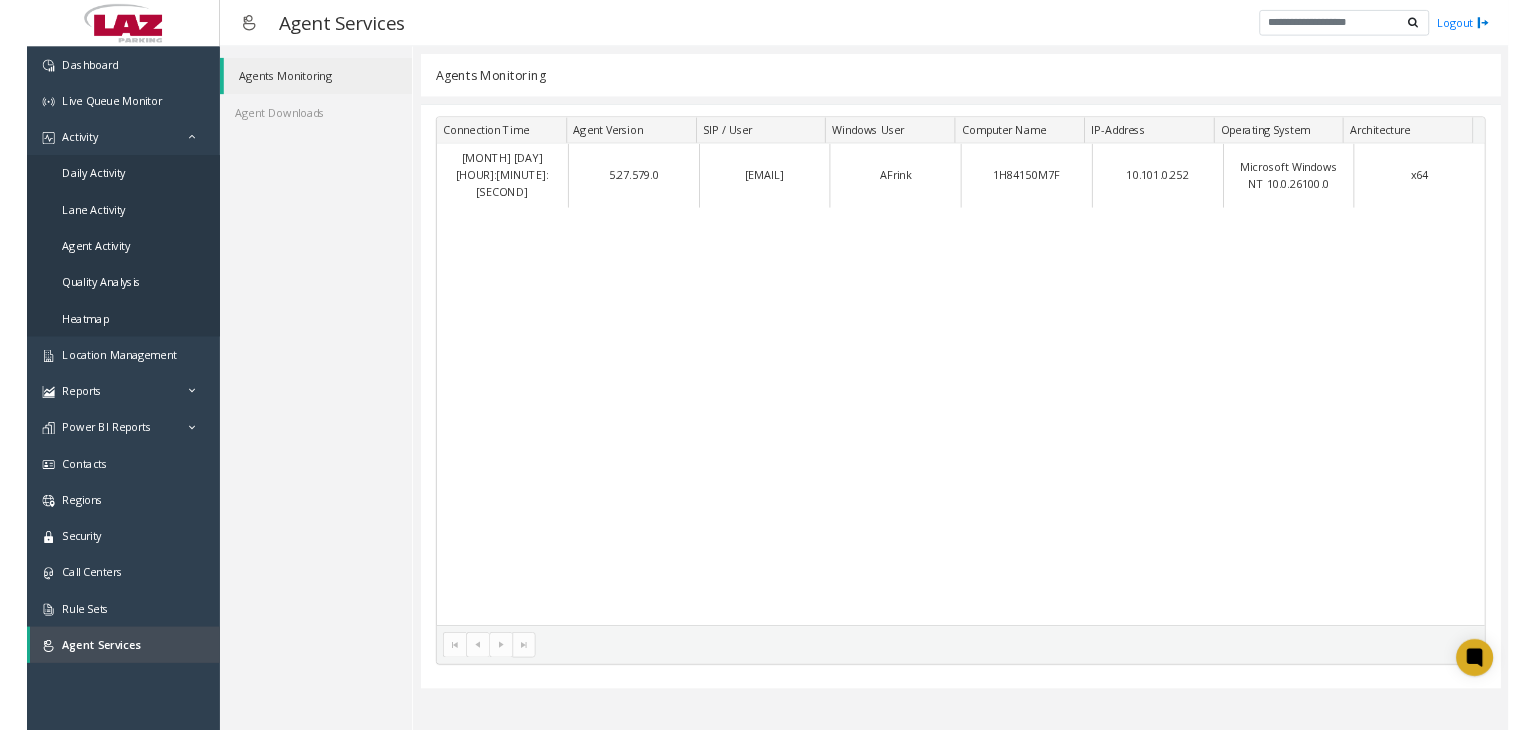 scroll, scrollTop: 0, scrollLeft: 0, axis: both 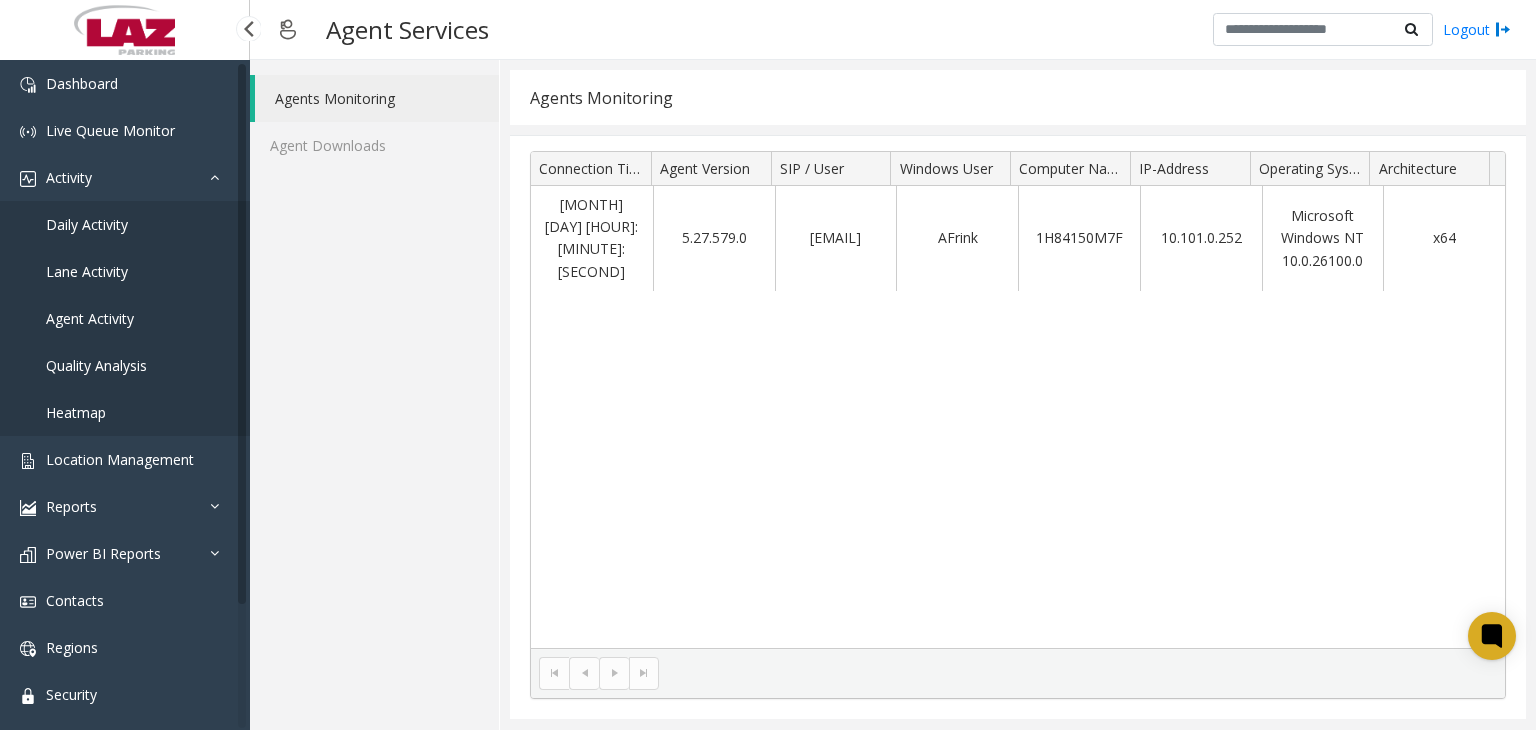 click on "Daily Activity" at bounding box center [87, 224] 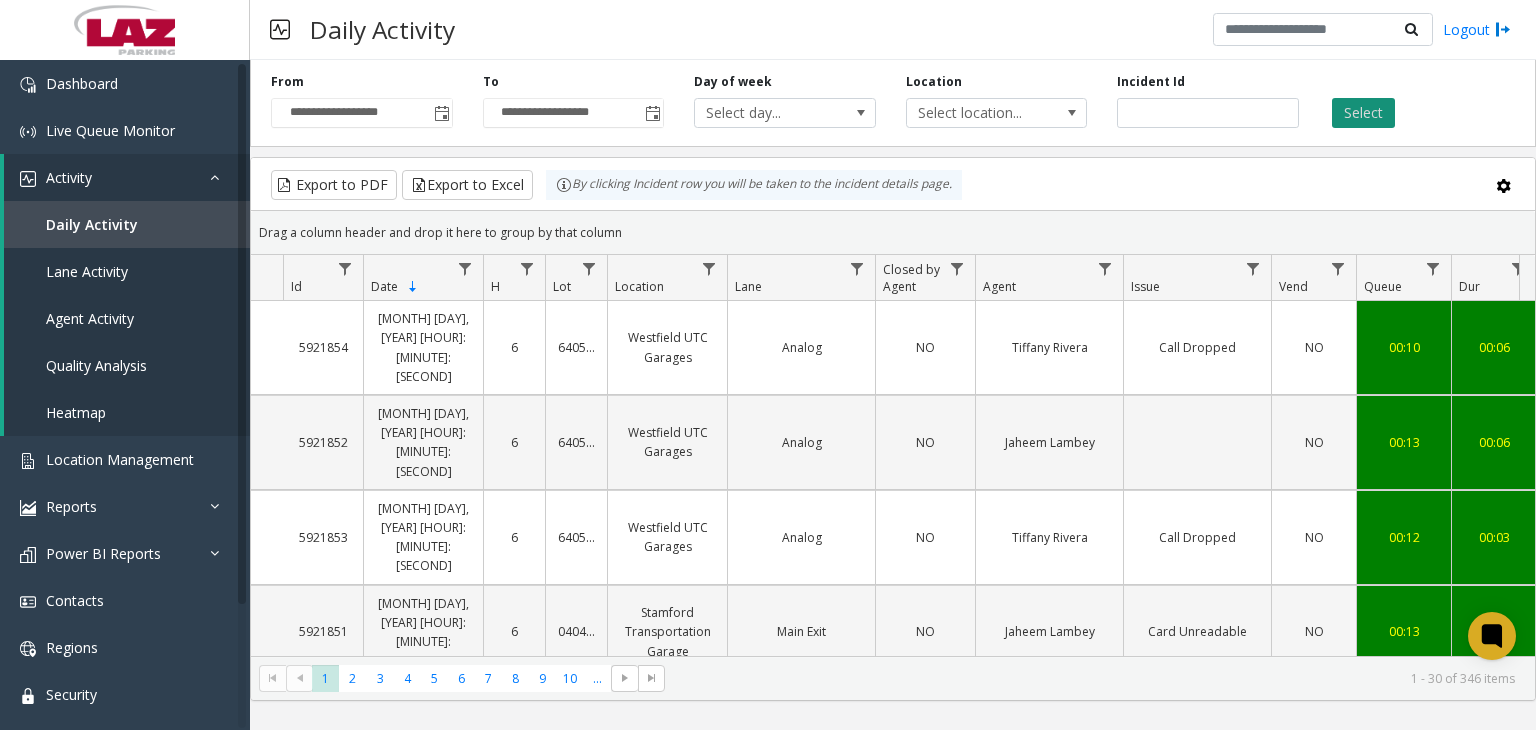 click on "Select" 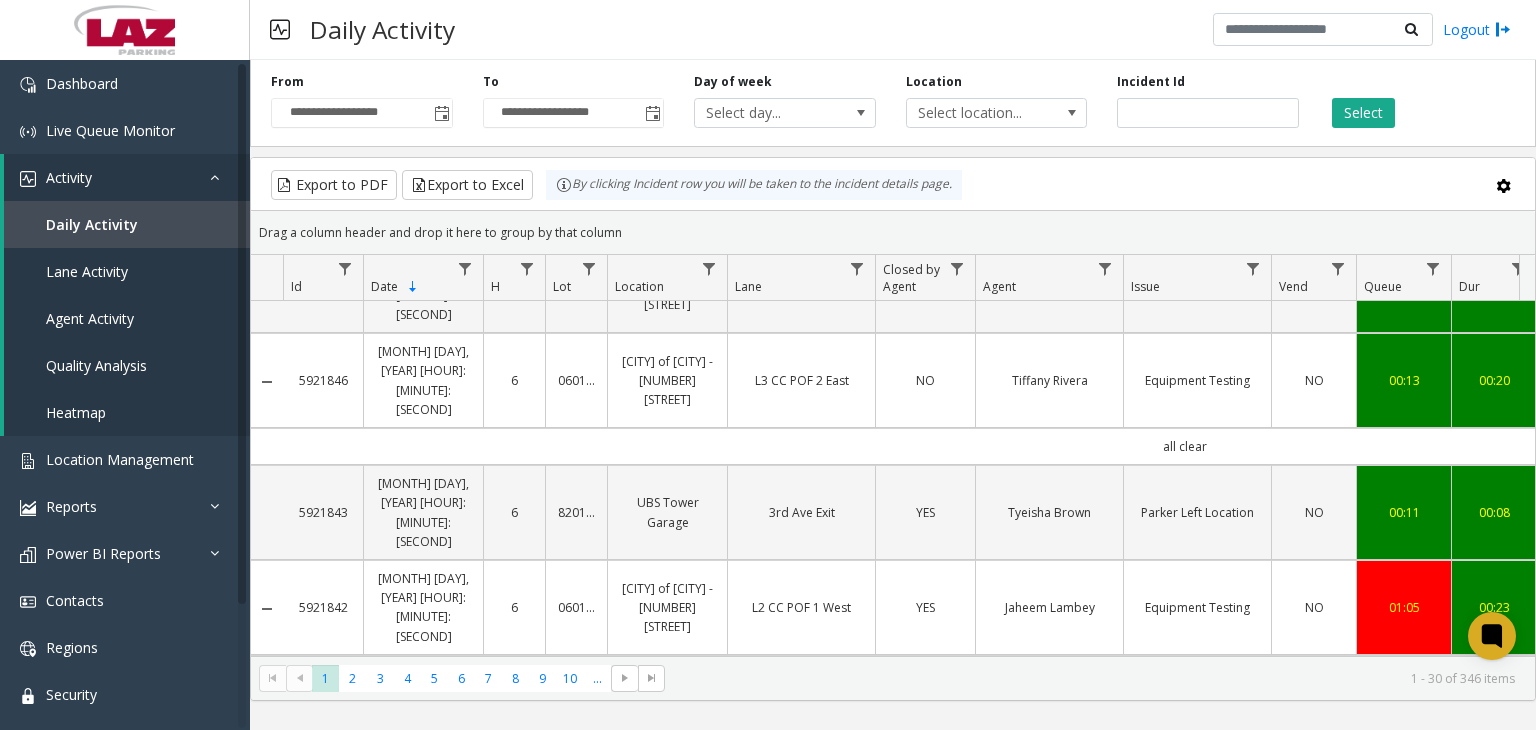 scroll, scrollTop: 1100, scrollLeft: 0, axis: vertical 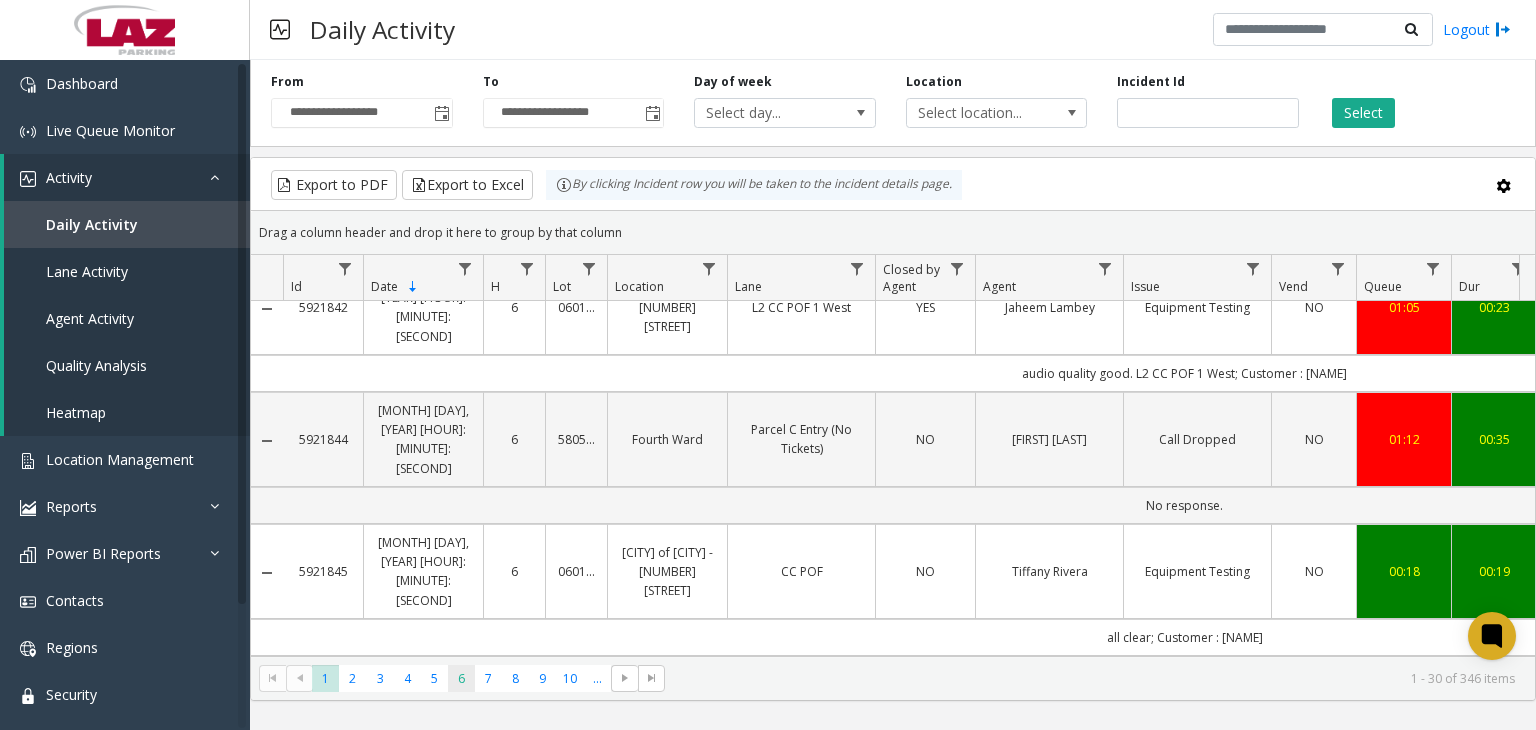 click on "6" 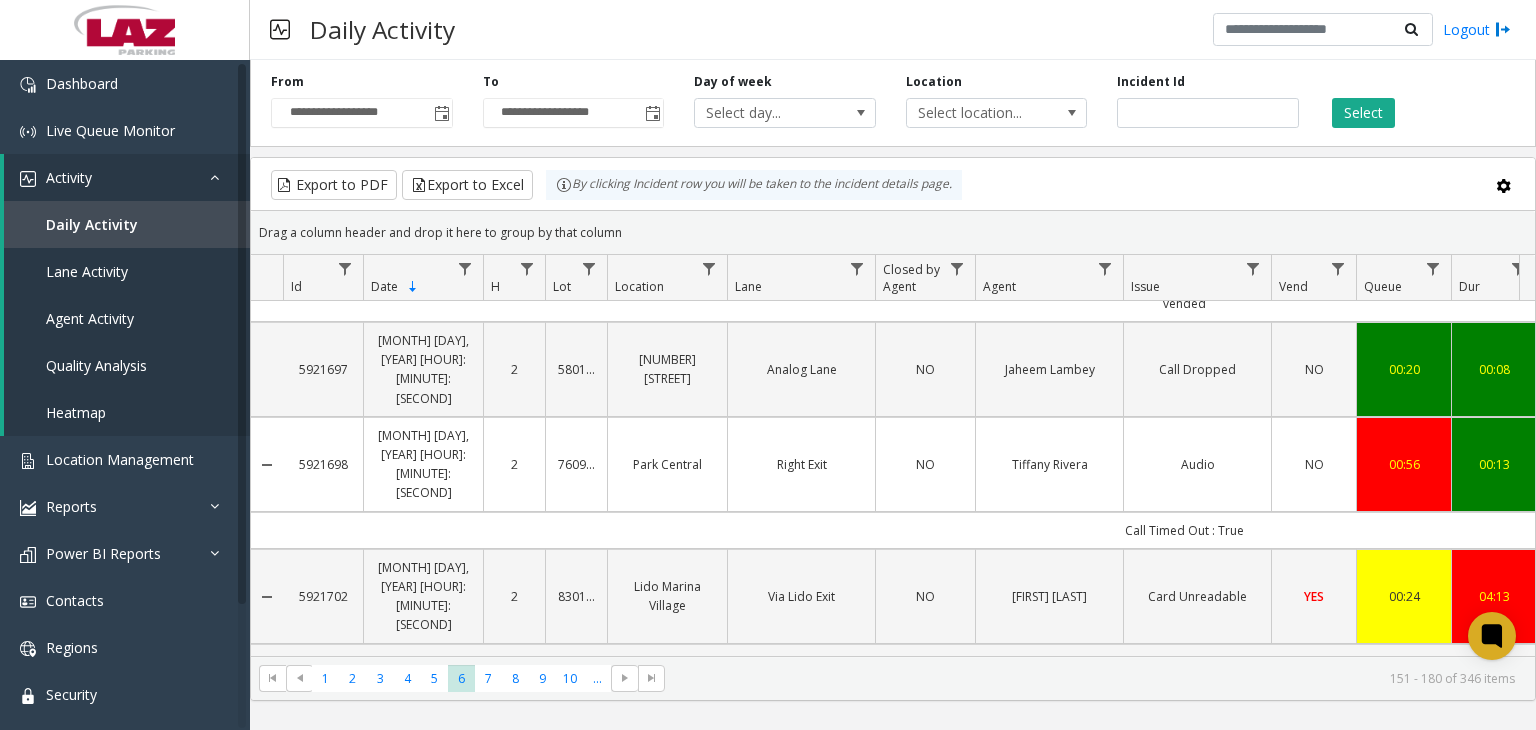 scroll, scrollTop: 700, scrollLeft: 0, axis: vertical 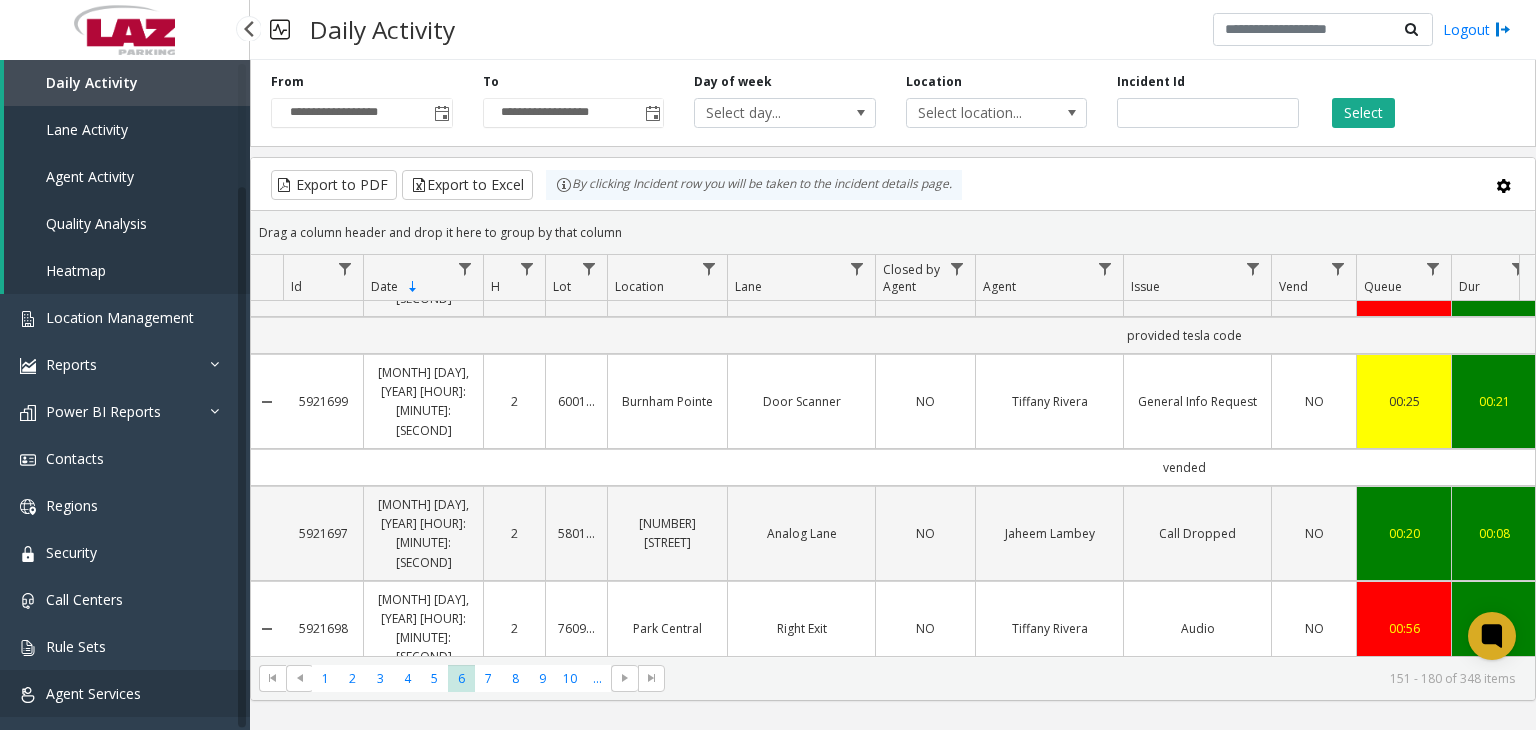 click on "Agent Services" at bounding box center [93, 693] 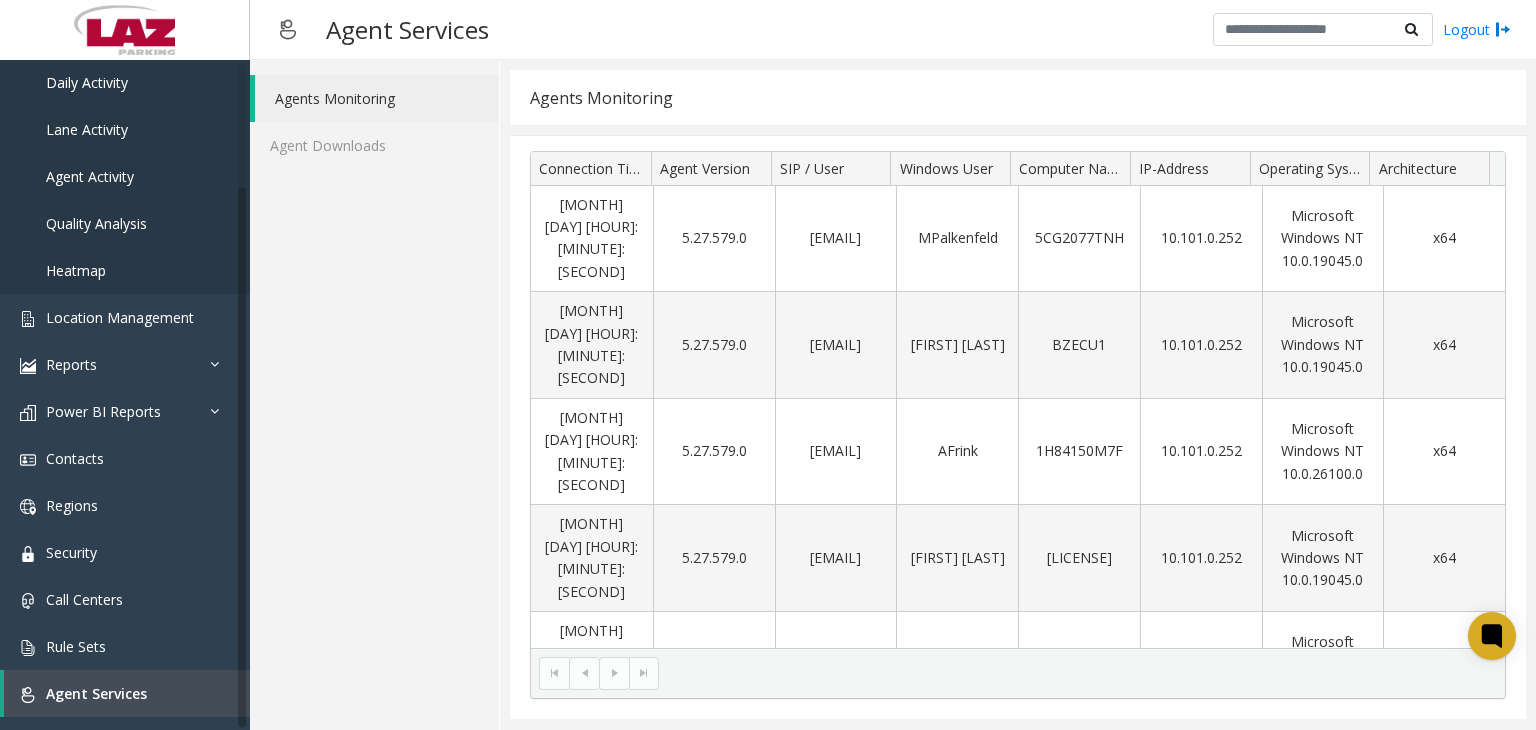 click on "Agents Monitoring Agent Downloads" 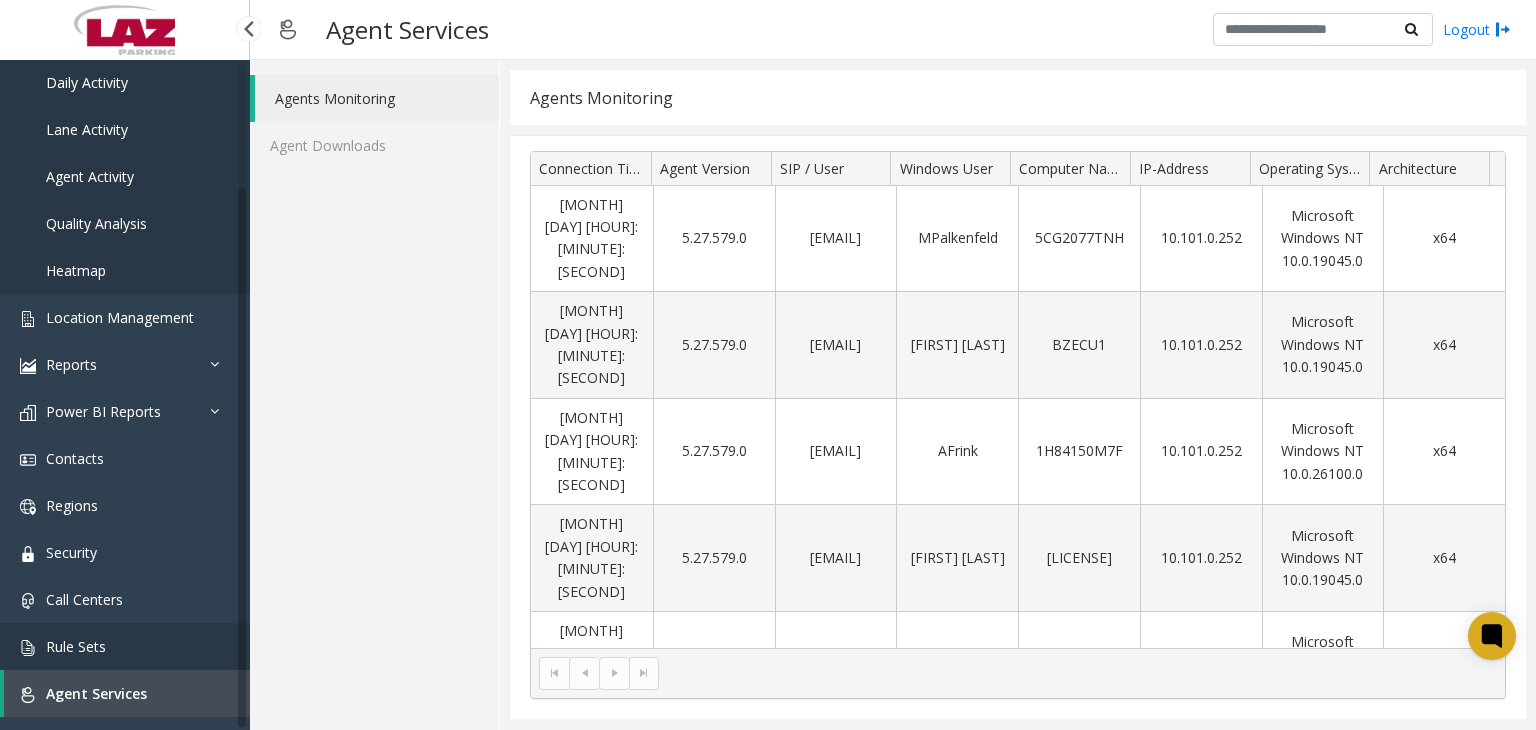 click on "Rule Sets" at bounding box center [76, 646] 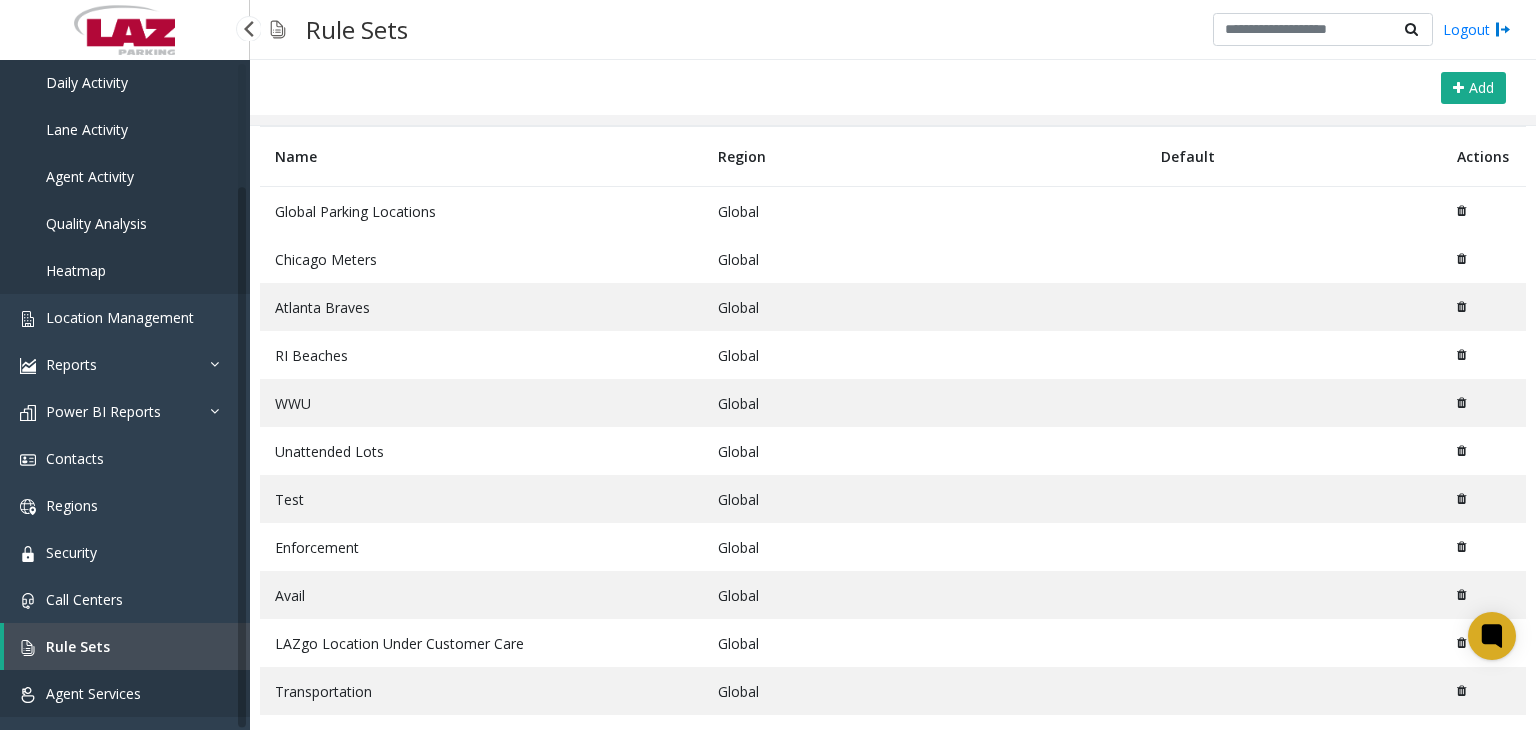 click on "Agent Services" at bounding box center (93, 693) 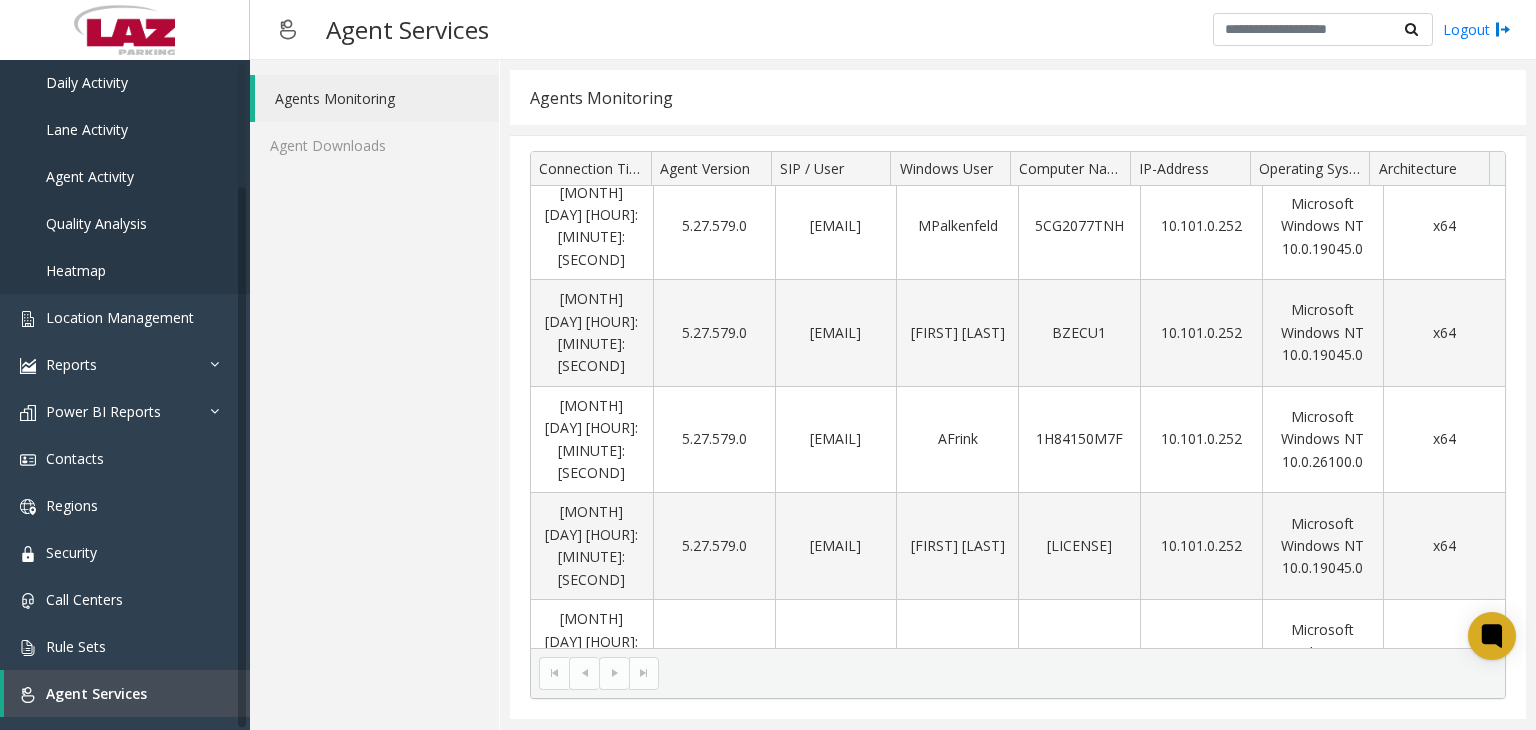 scroll, scrollTop: 0, scrollLeft: 0, axis: both 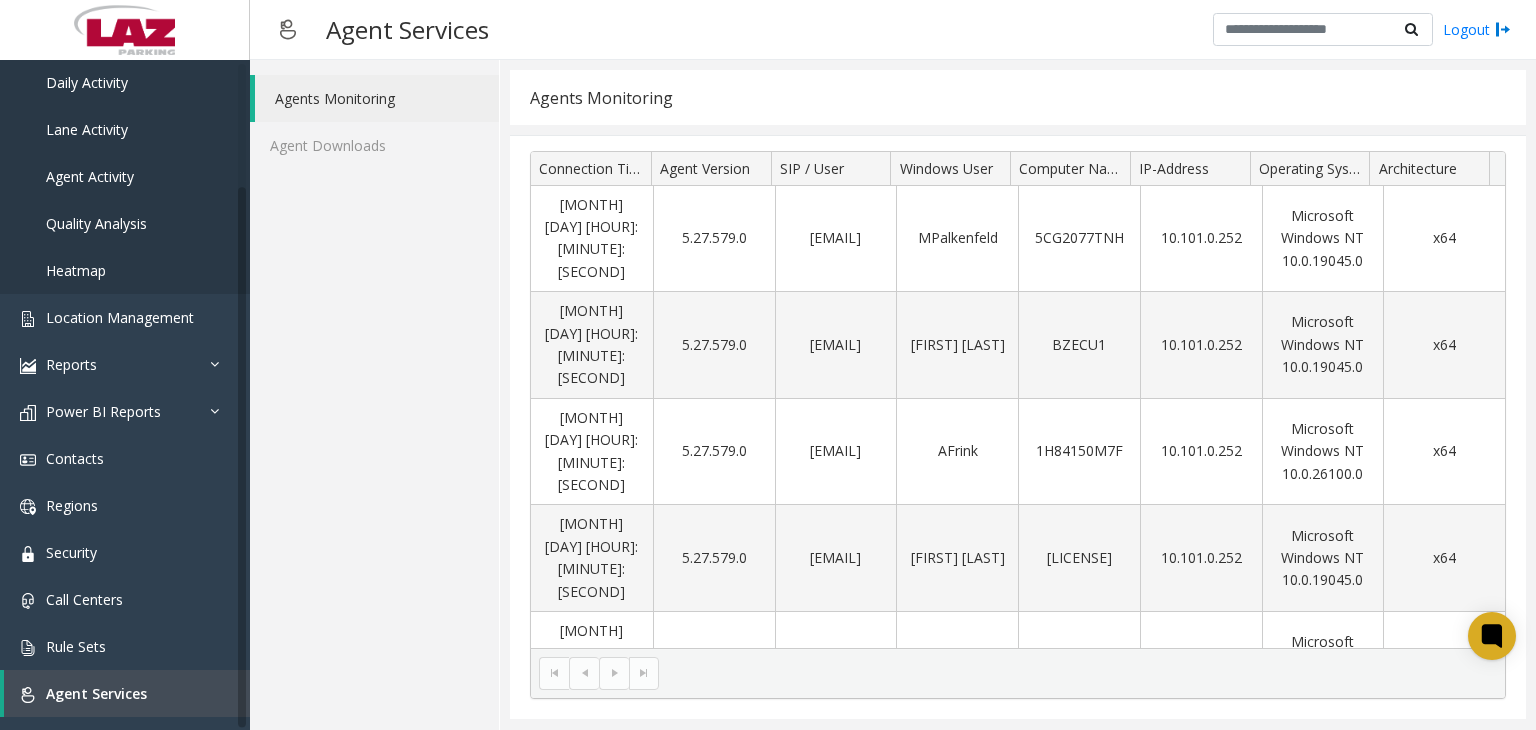 drag, startPoint x: 923, startPoint y: 326, endPoint x: 485, endPoint y: 448, distance: 454.67352 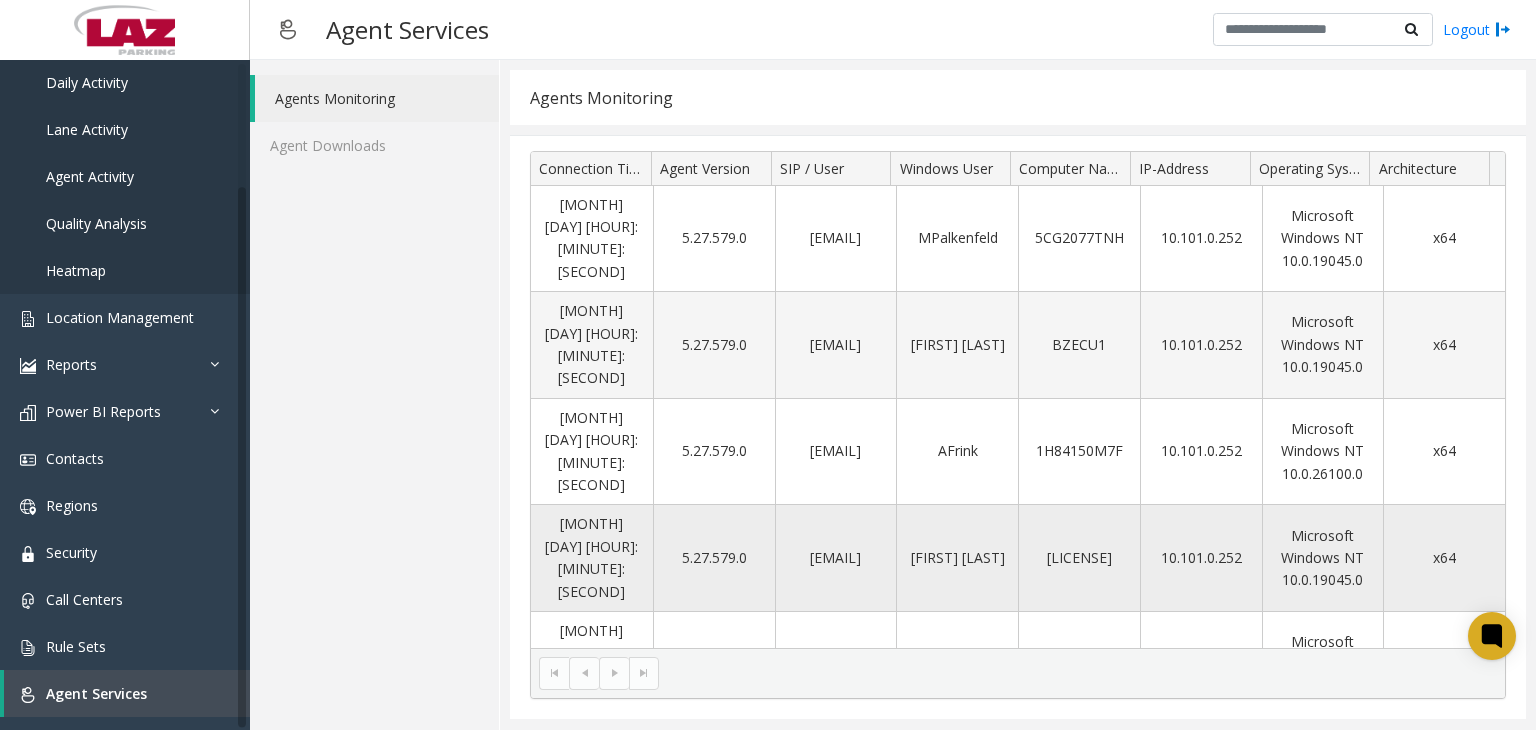 scroll, scrollTop: 0, scrollLeft: 0, axis: both 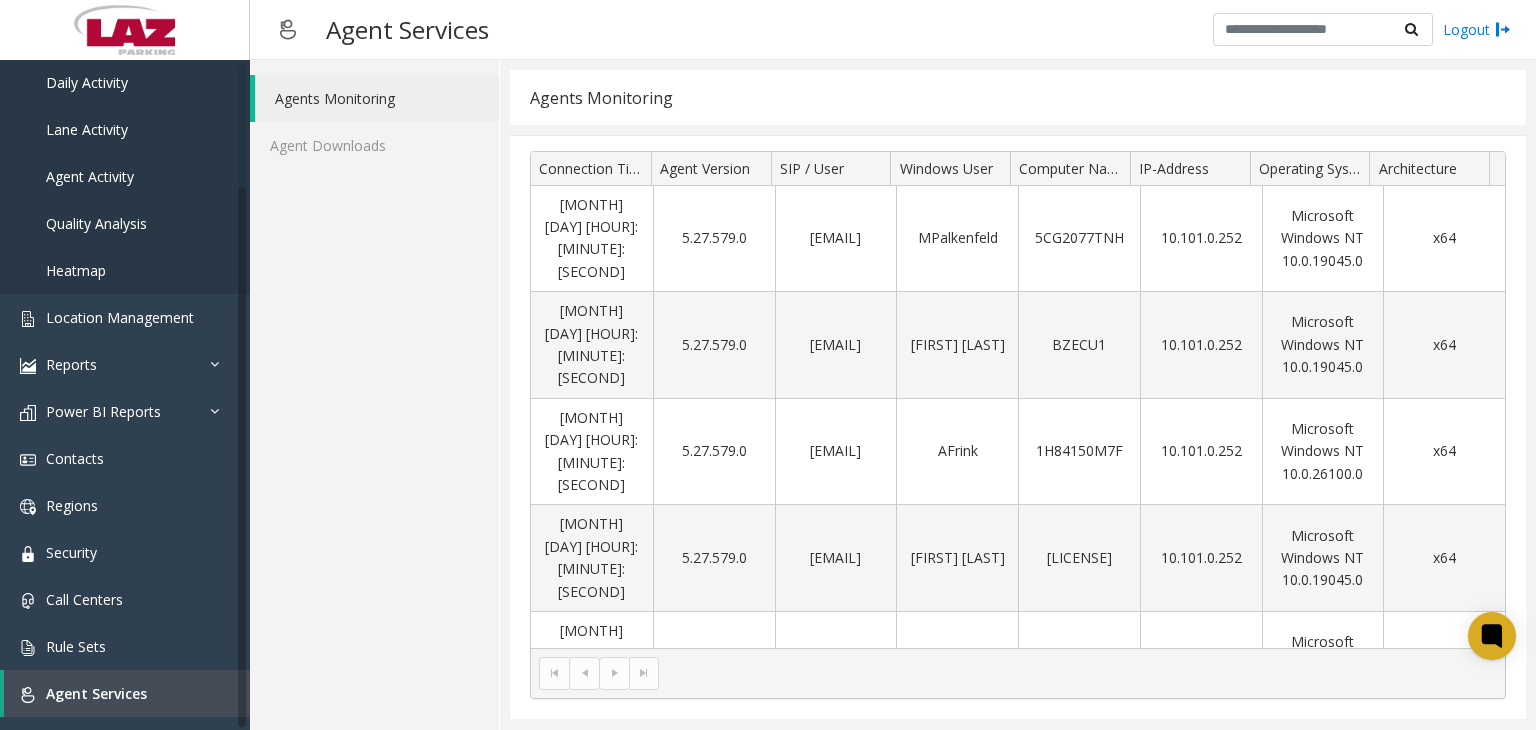 drag, startPoint x: 1295, startPoint y: 506, endPoint x: 420, endPoint y: 345, distance: 889.6887 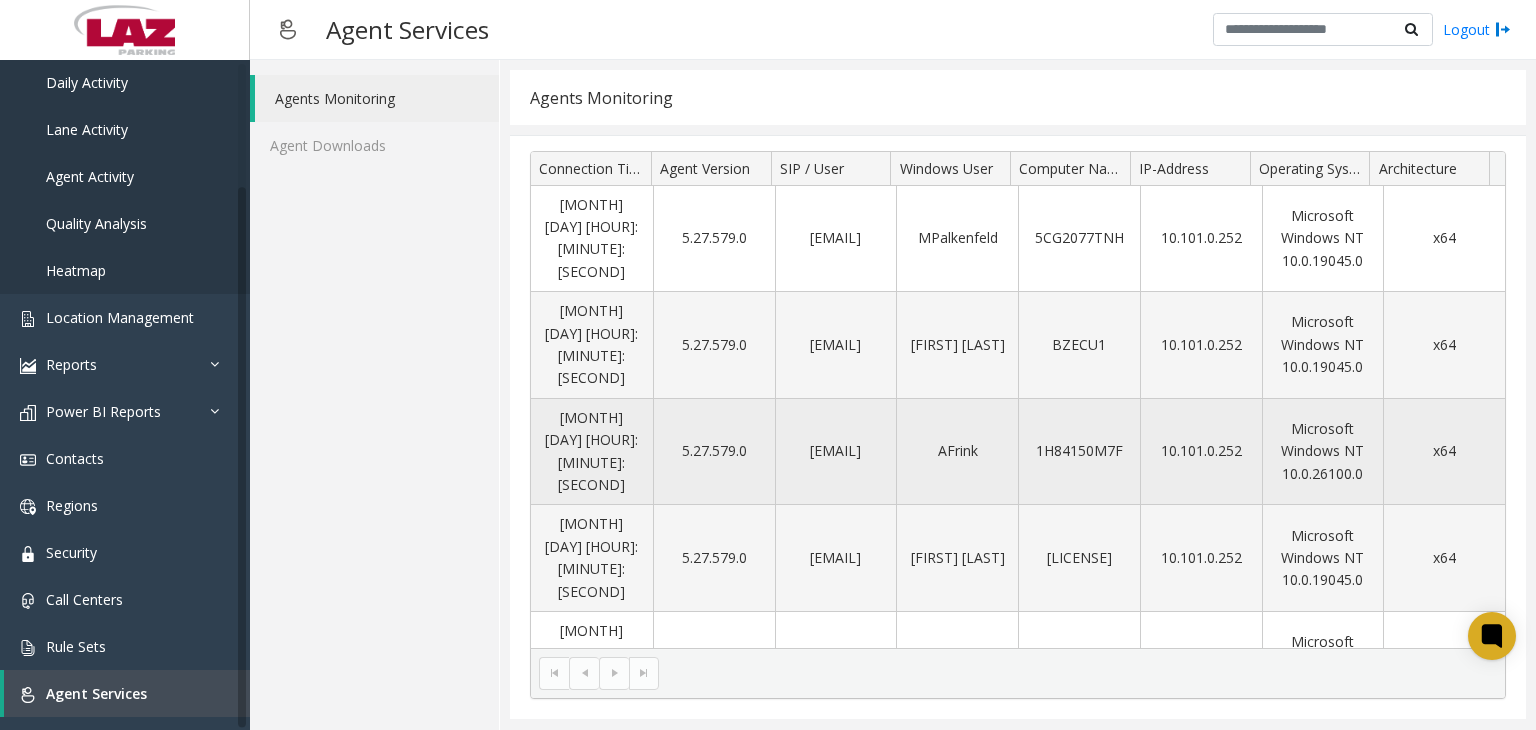 scroll, scrollTop: 40, scrollLeft: 0, axis: vertical 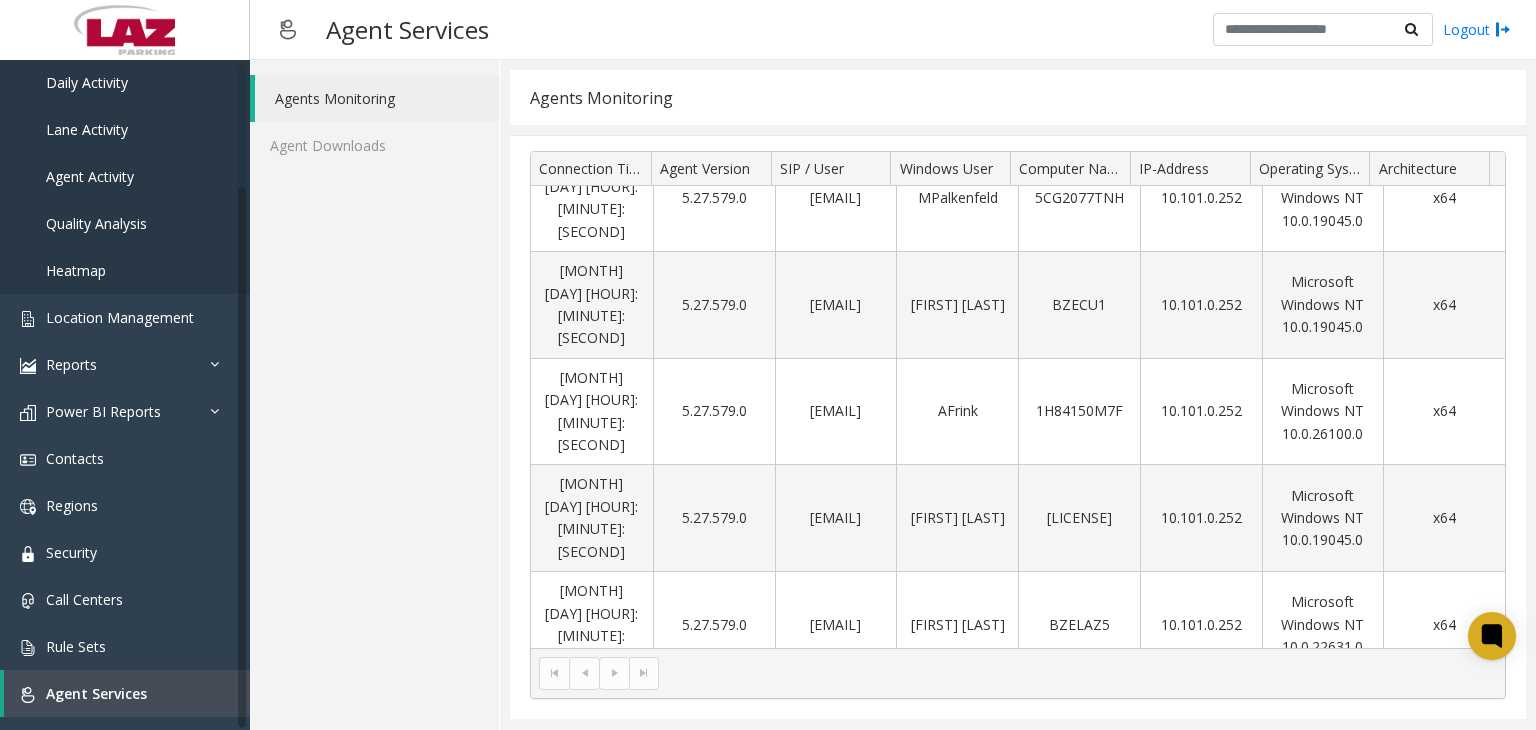 drag, startPoint x: 1496, startPoint y: 258, endPoint x: 316, endPoint y: 455, distance: 1196.3314 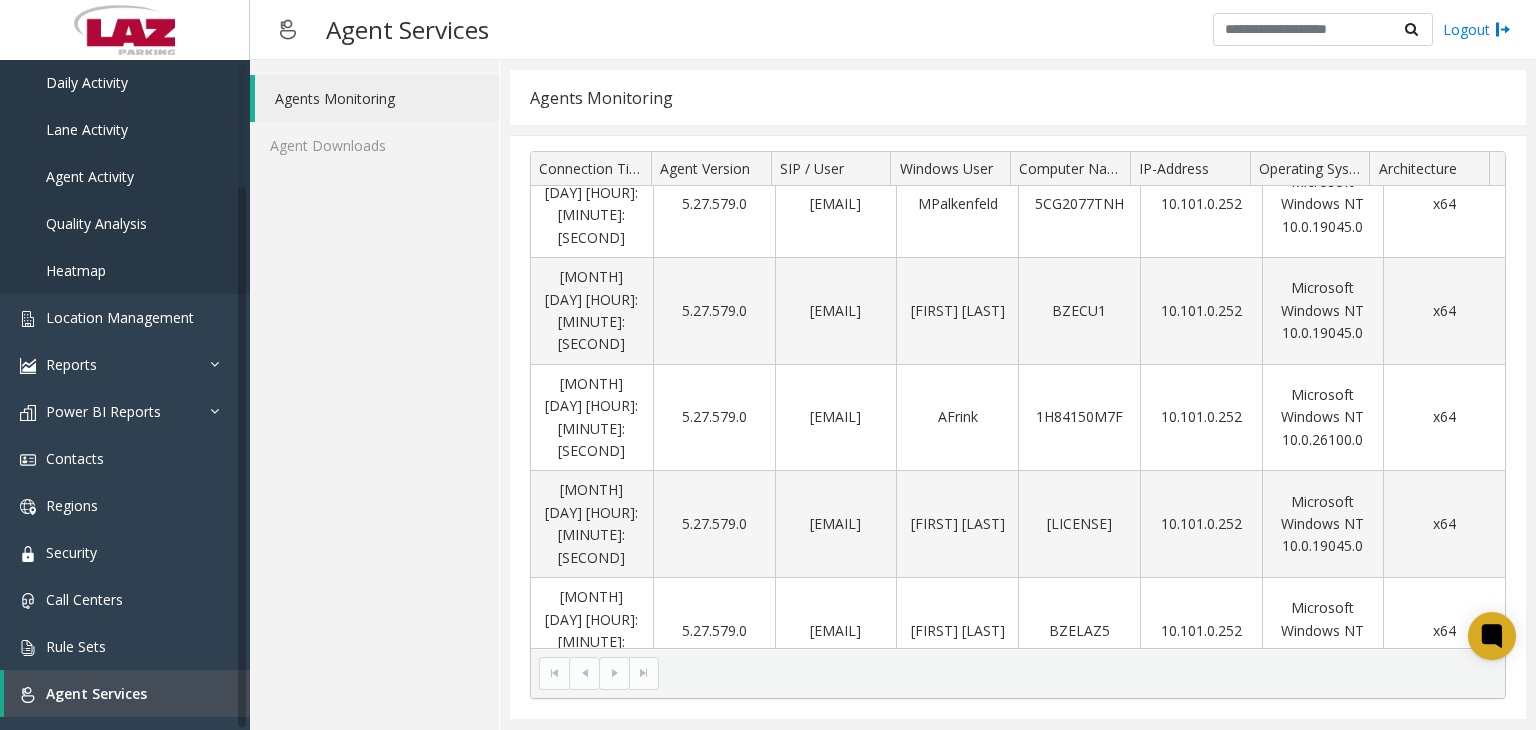 scroll, scrollTop: 31, scrollLeft: 0, axis: vertical 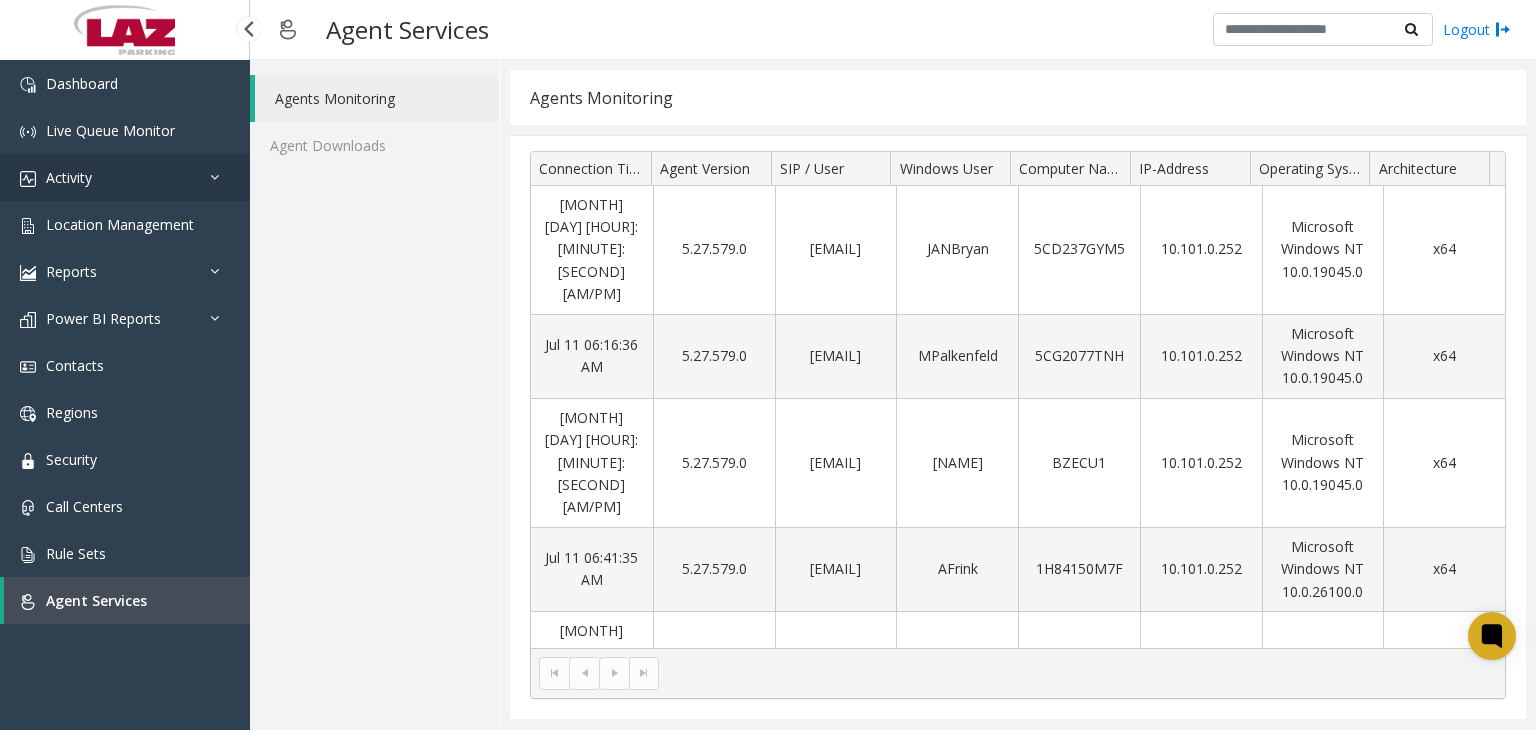 click on "Activity" at bounding box center [69, 177] 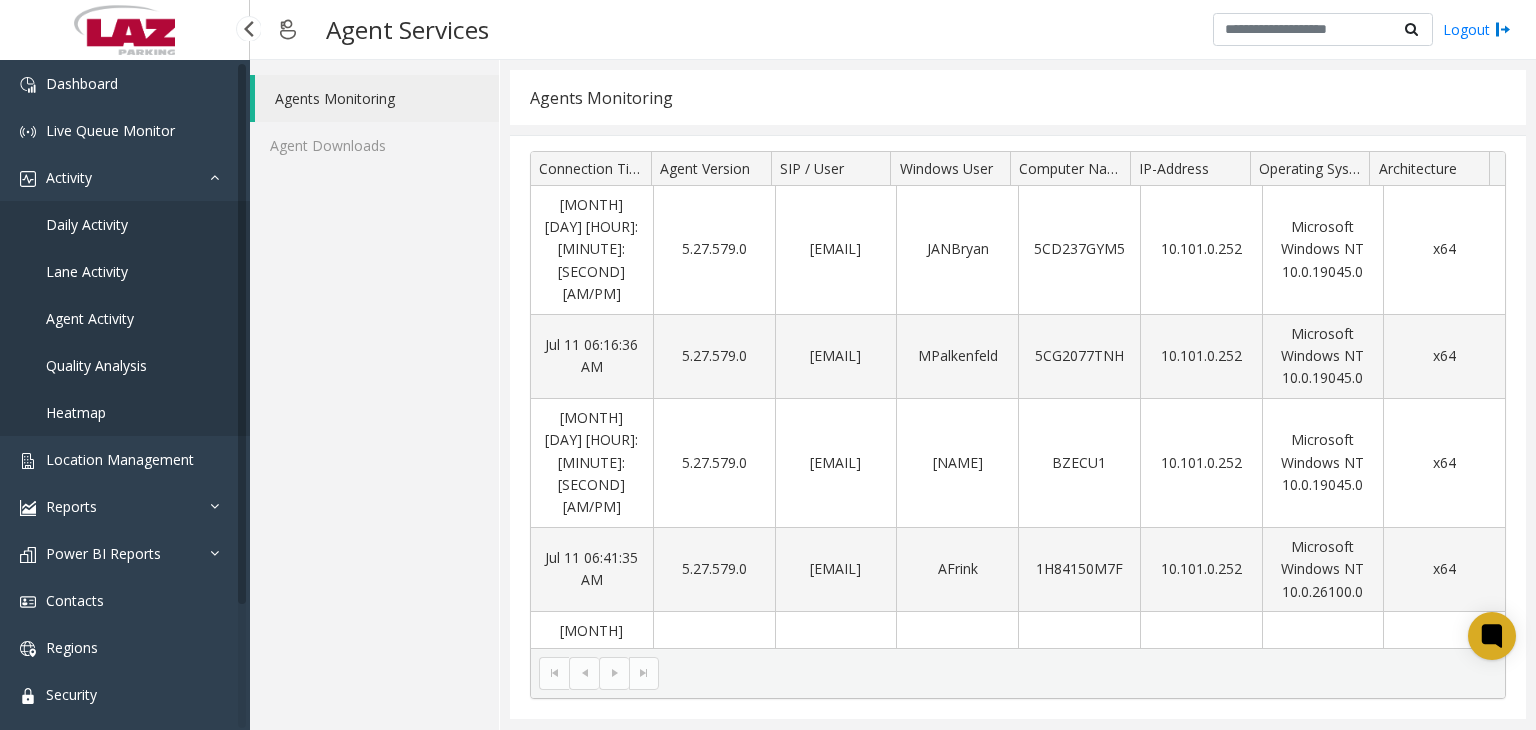 click on "Daily Activity" at bounding box center [87, 224] 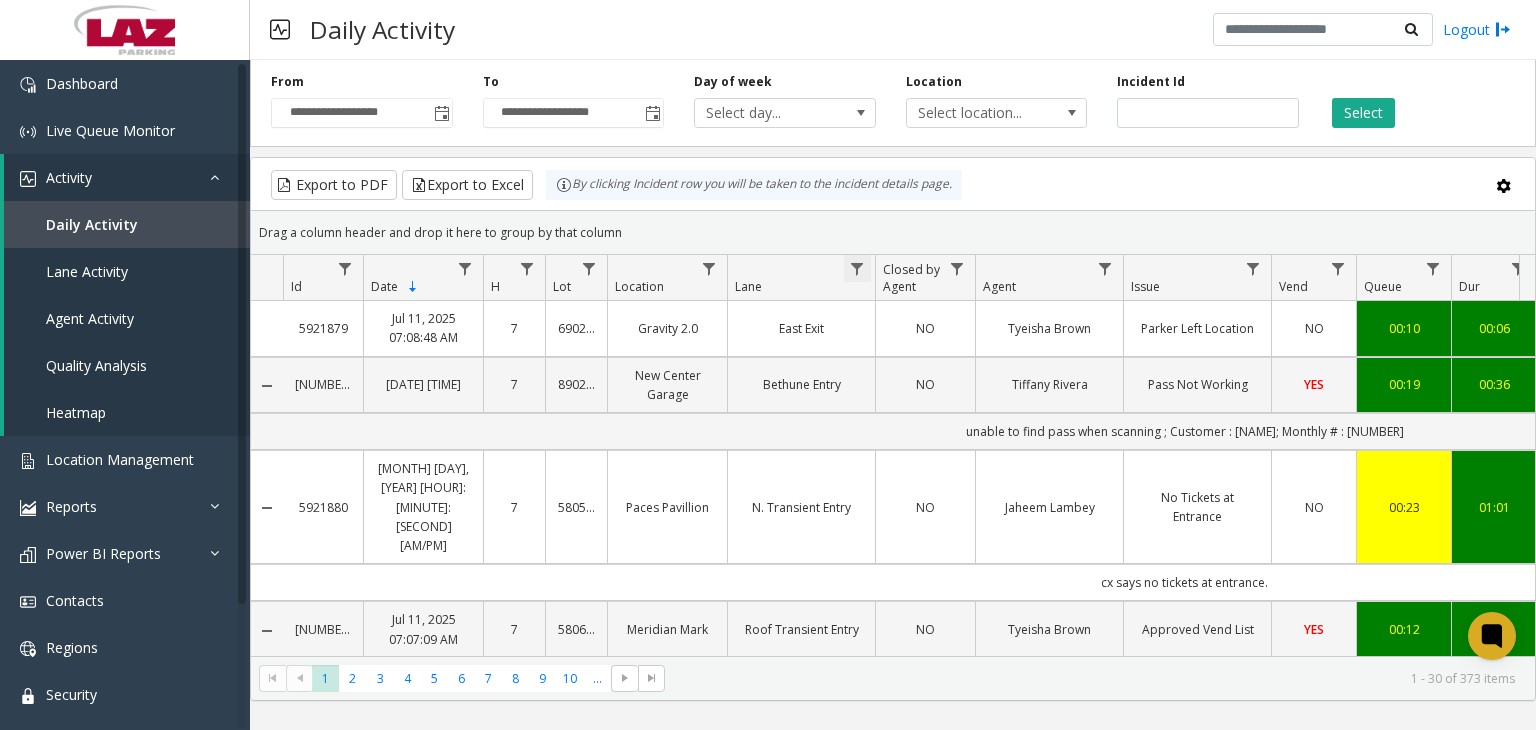 click 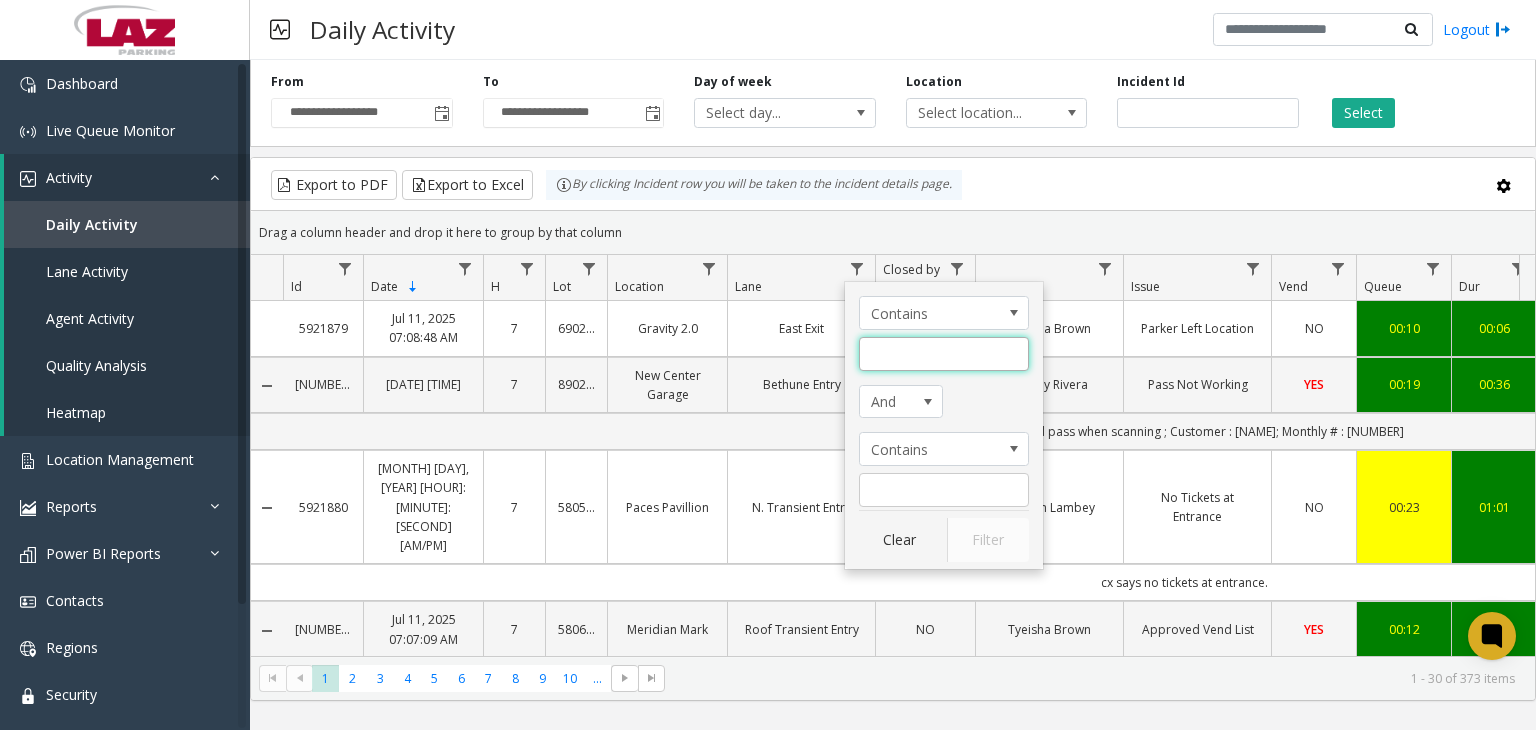 click 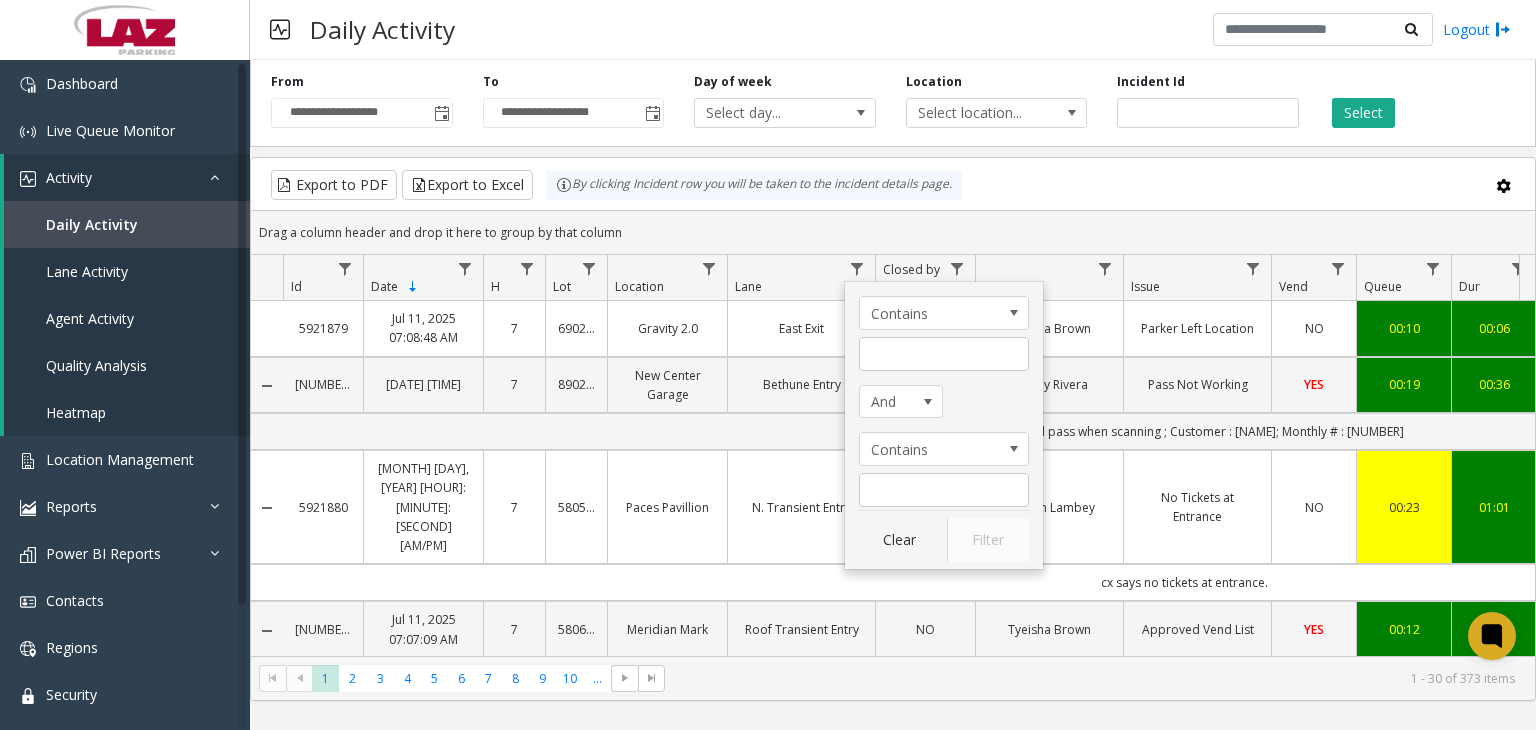 click on "Export to PDF  Export to Excel By clicking Incident row you will be taken to the incident details page." 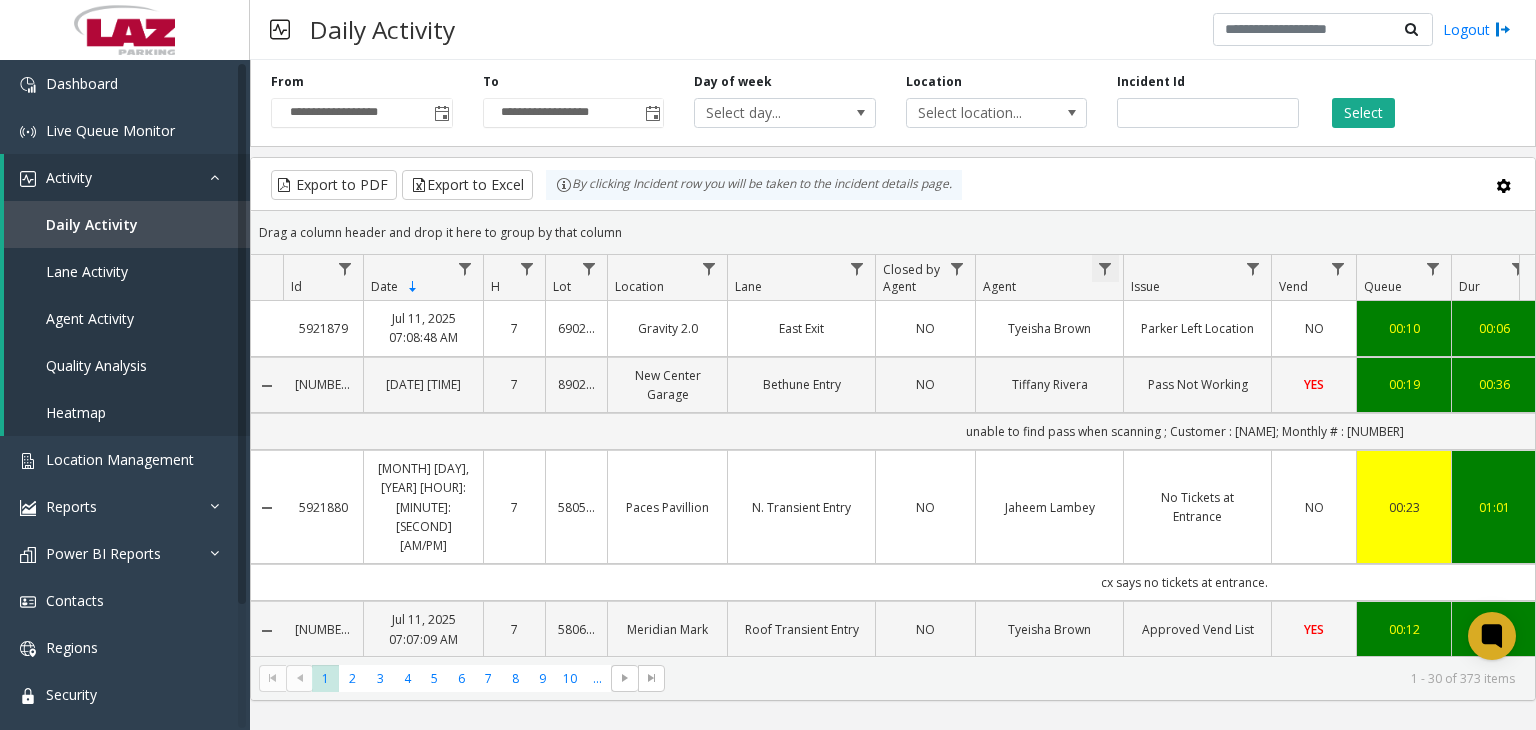 click on "**********" at bounding box center [768, 365] 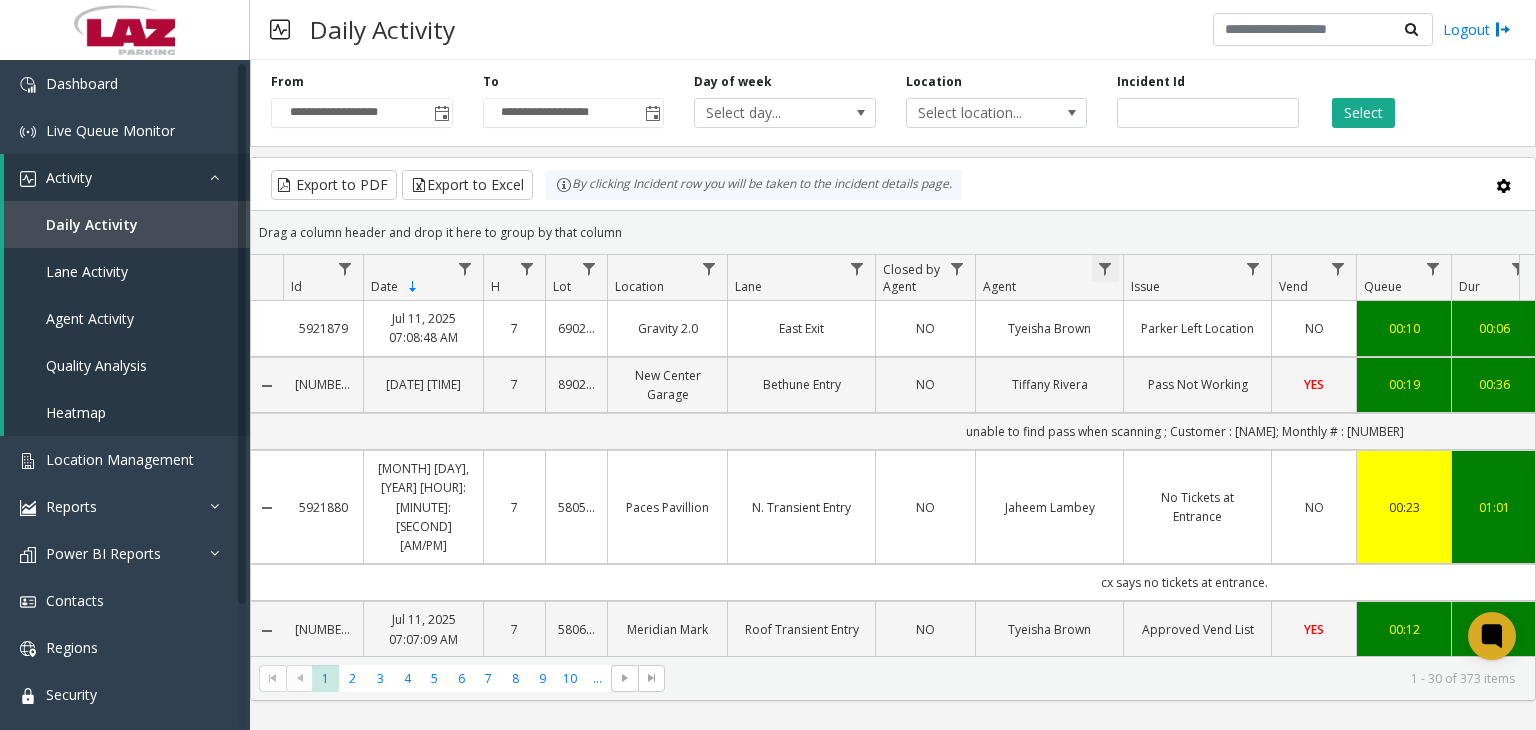 click 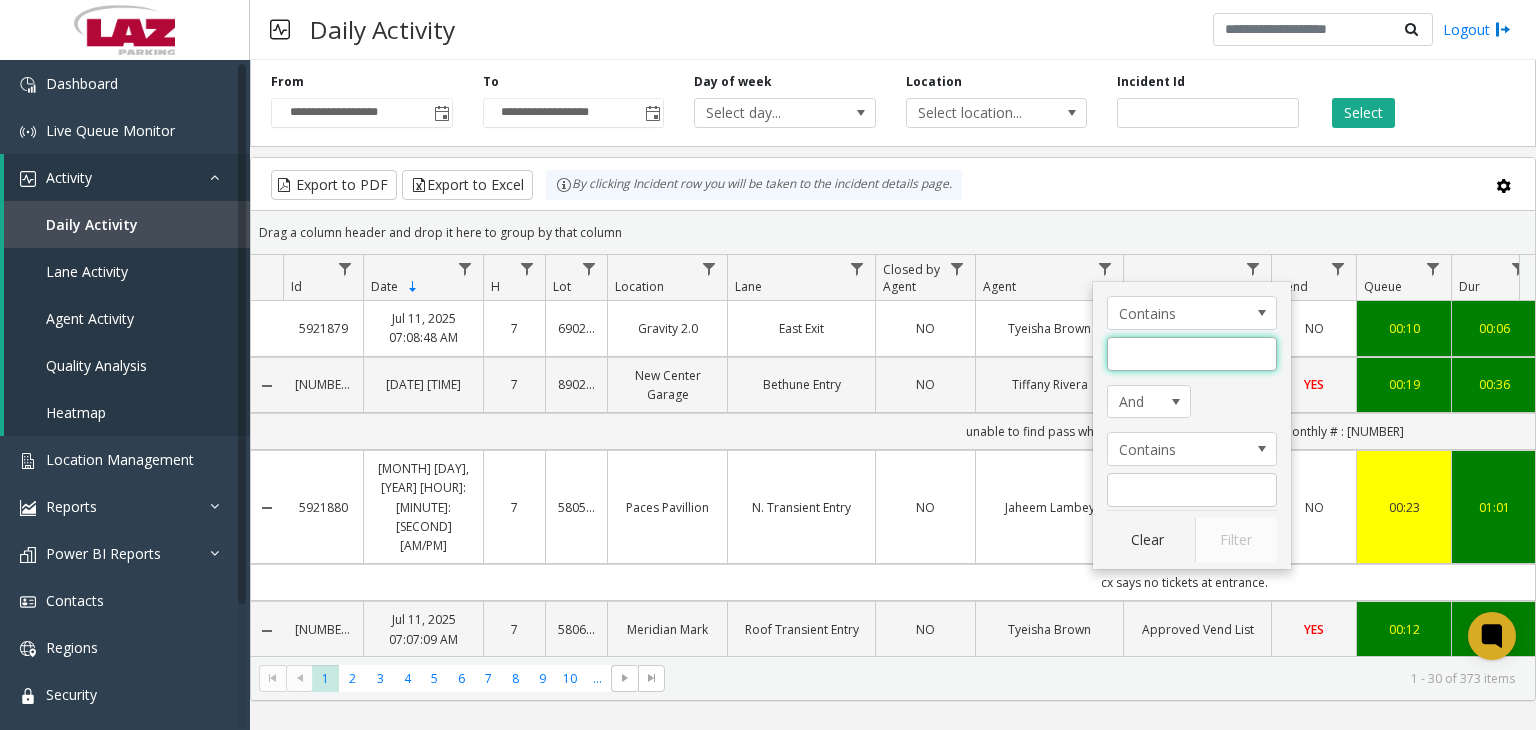 click 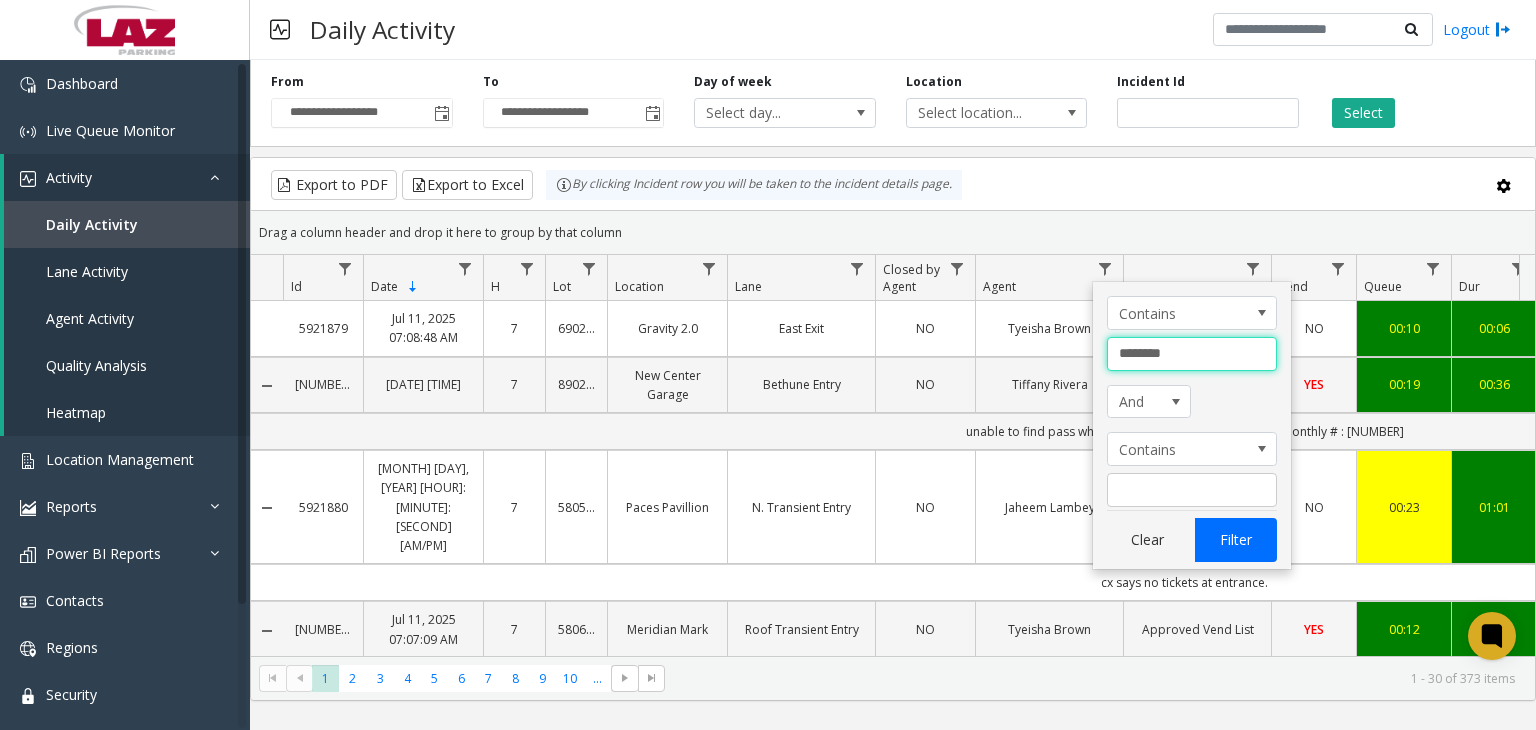 type on "********" 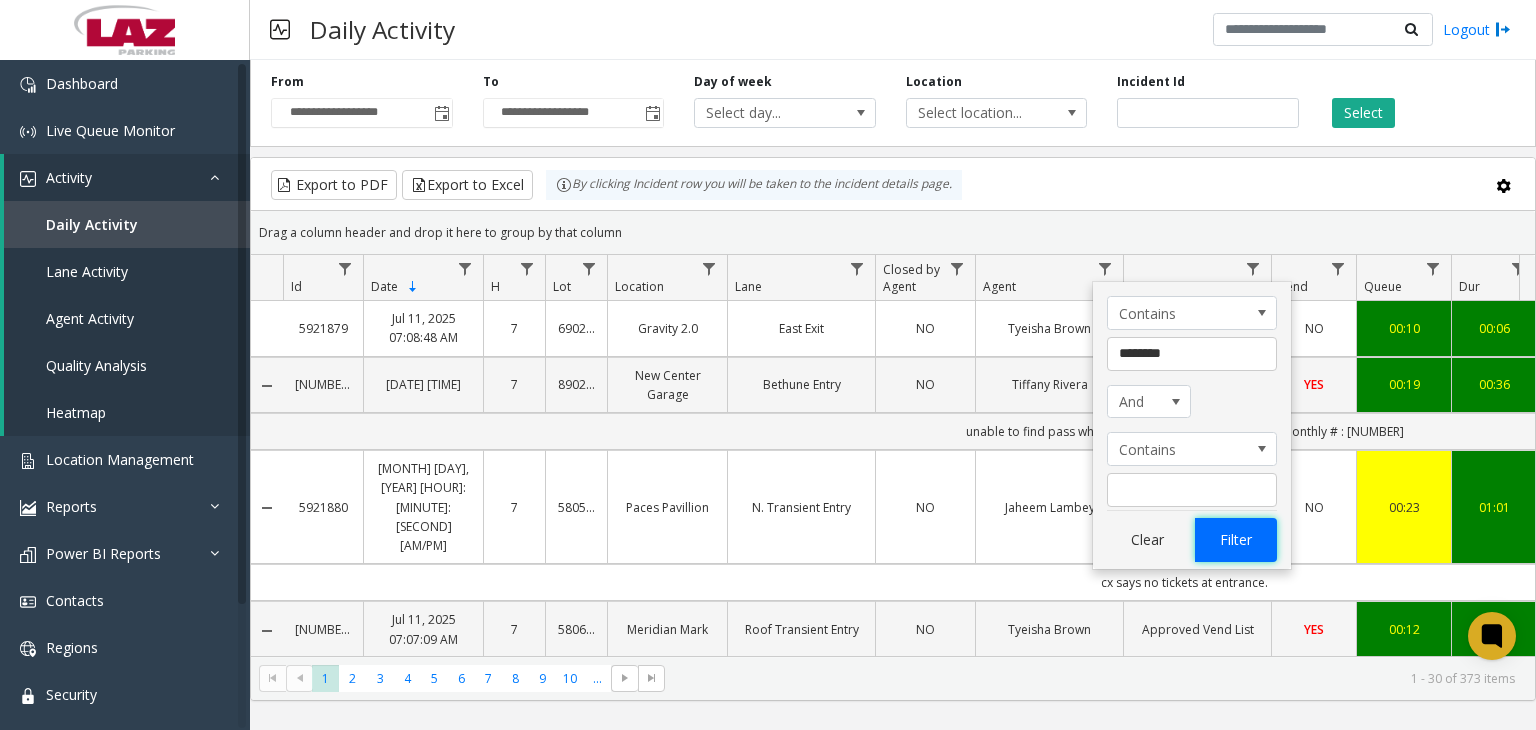 click on "Filter" 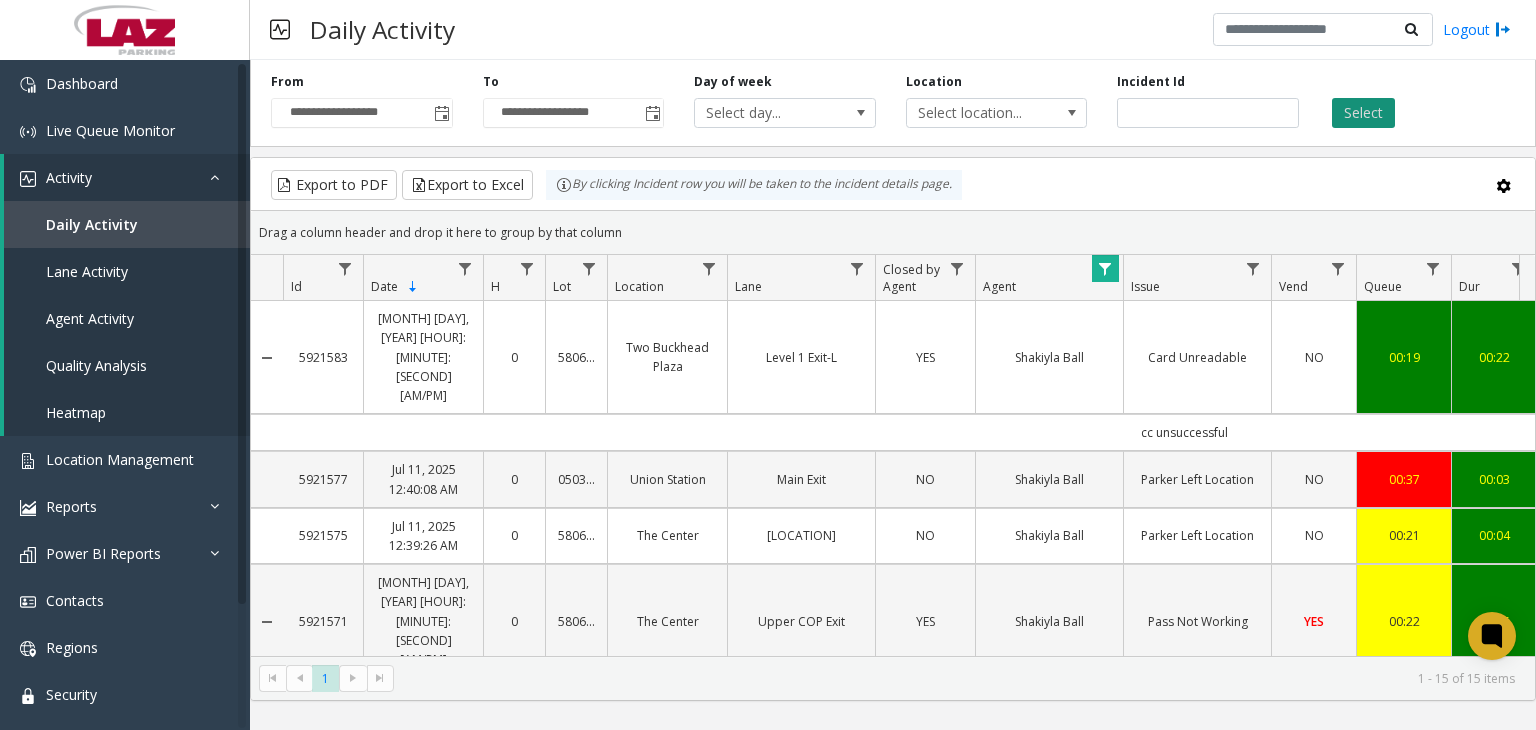 click on "Select" 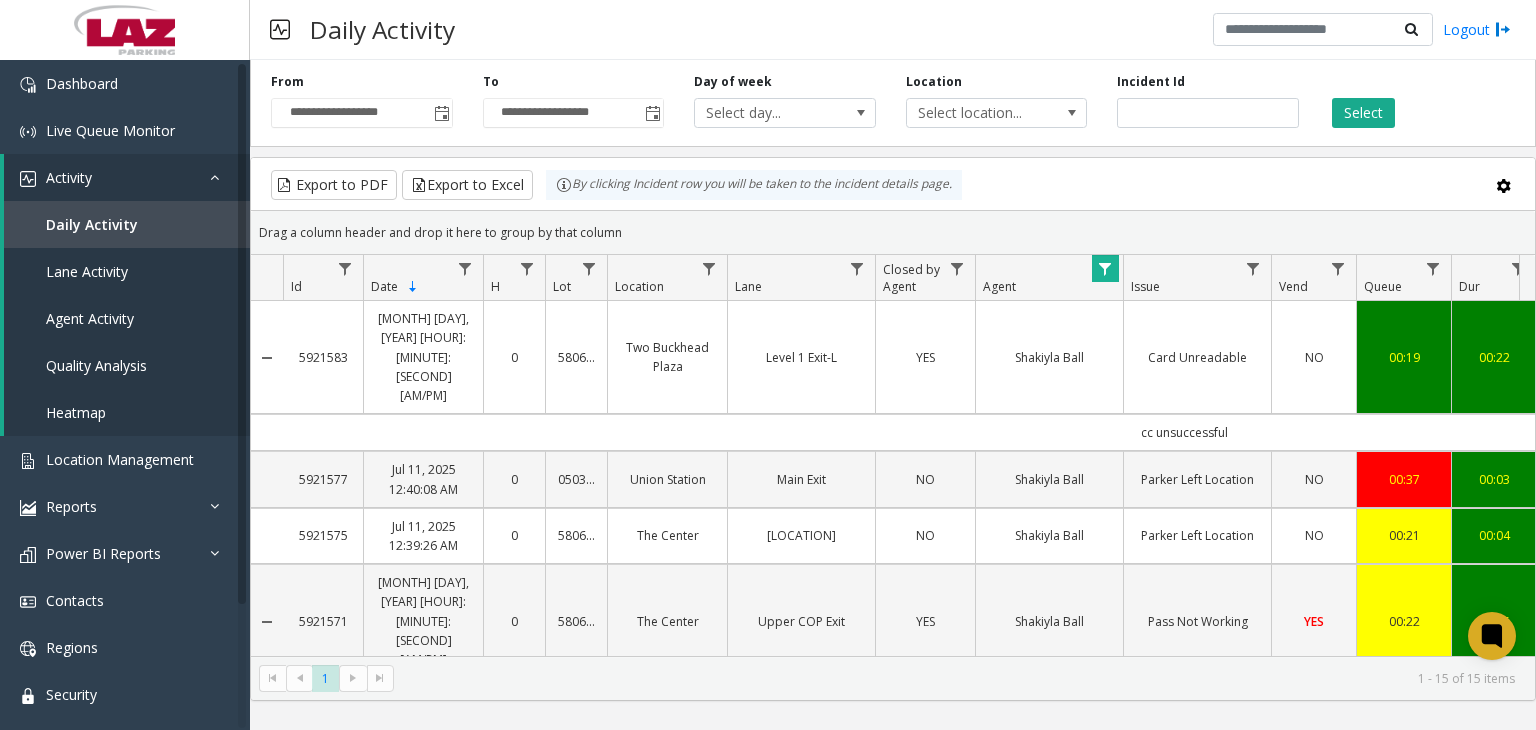 scroll, scrollTop: 0, scrollLeft: 301, axis: horizontal 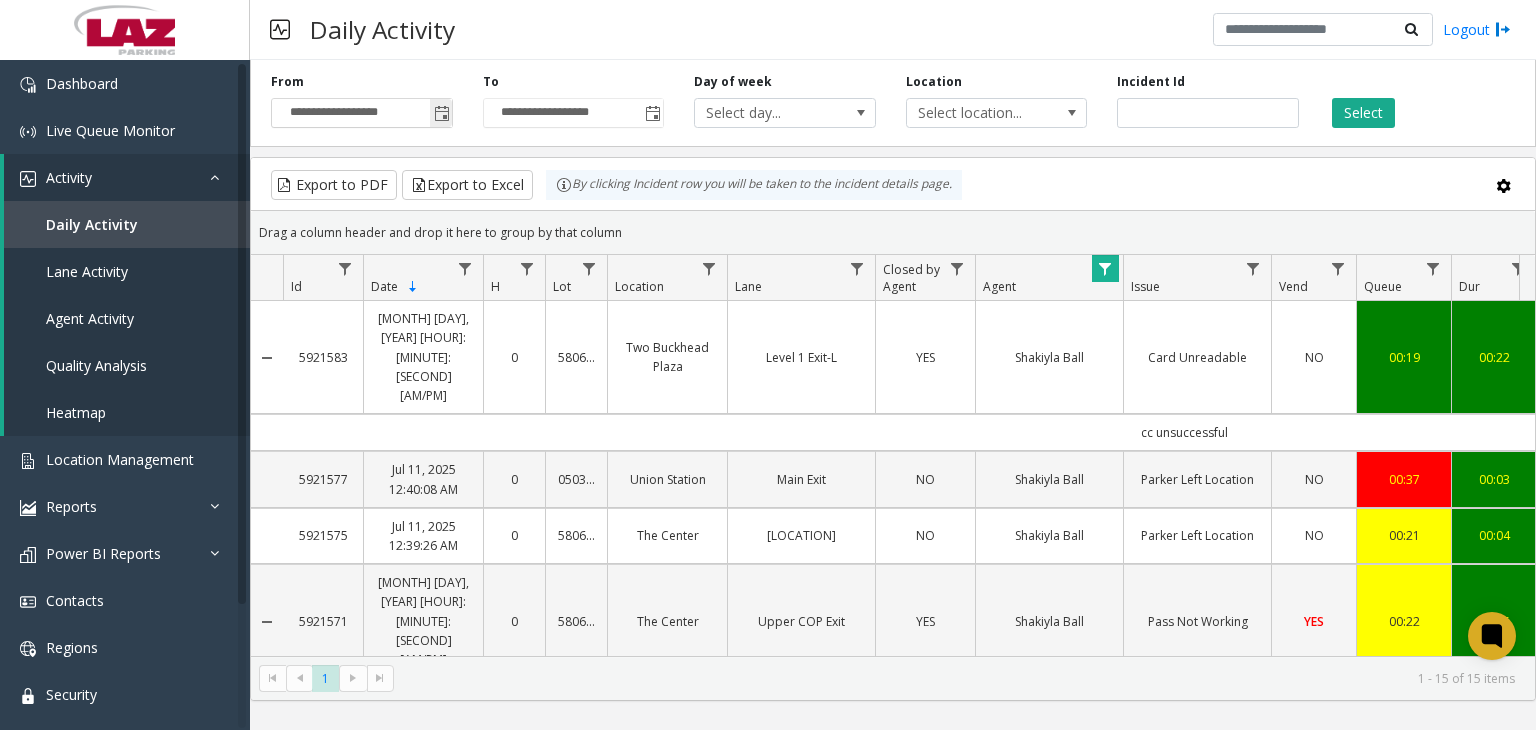 click 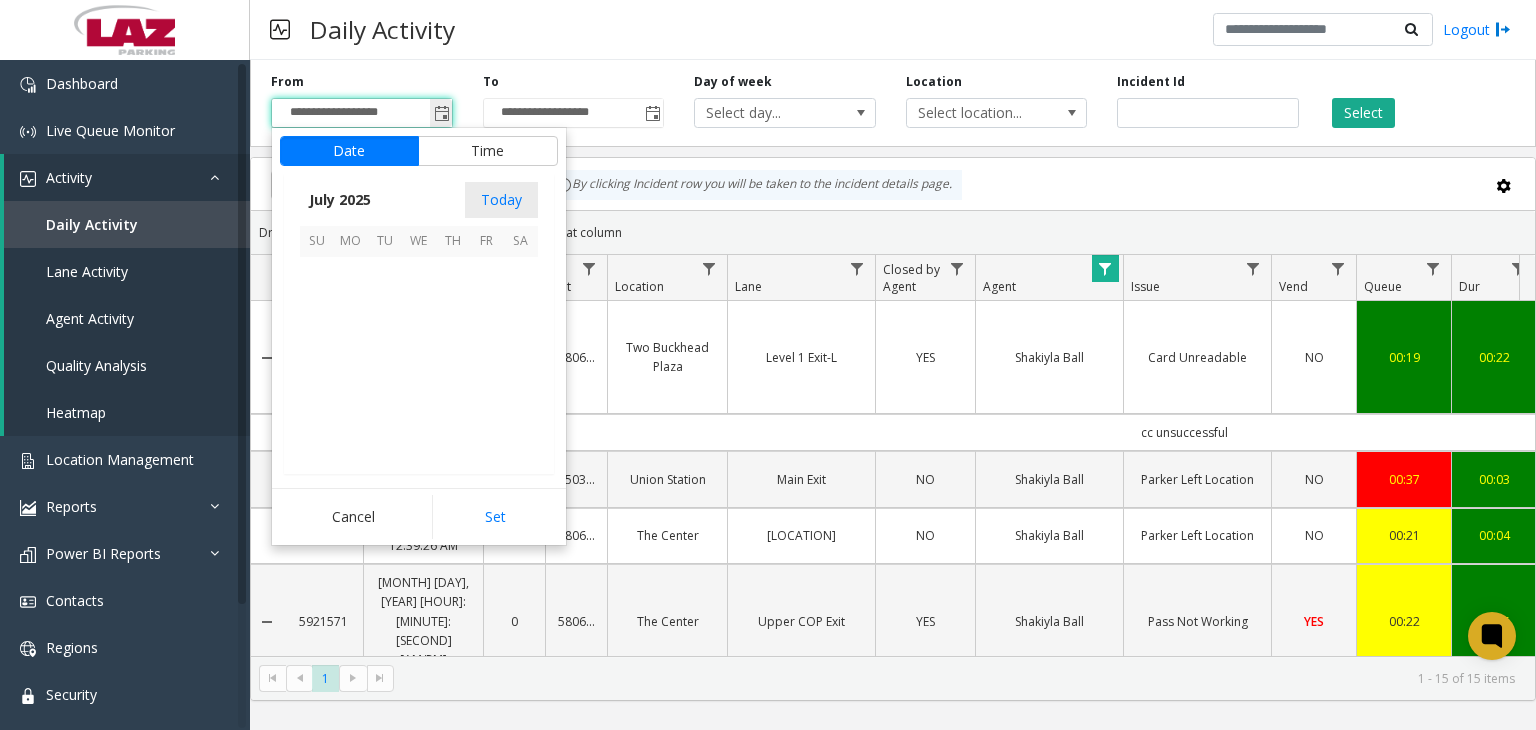scroll, scrollTop: 358428, scrollLeft: 0, axis: vertical 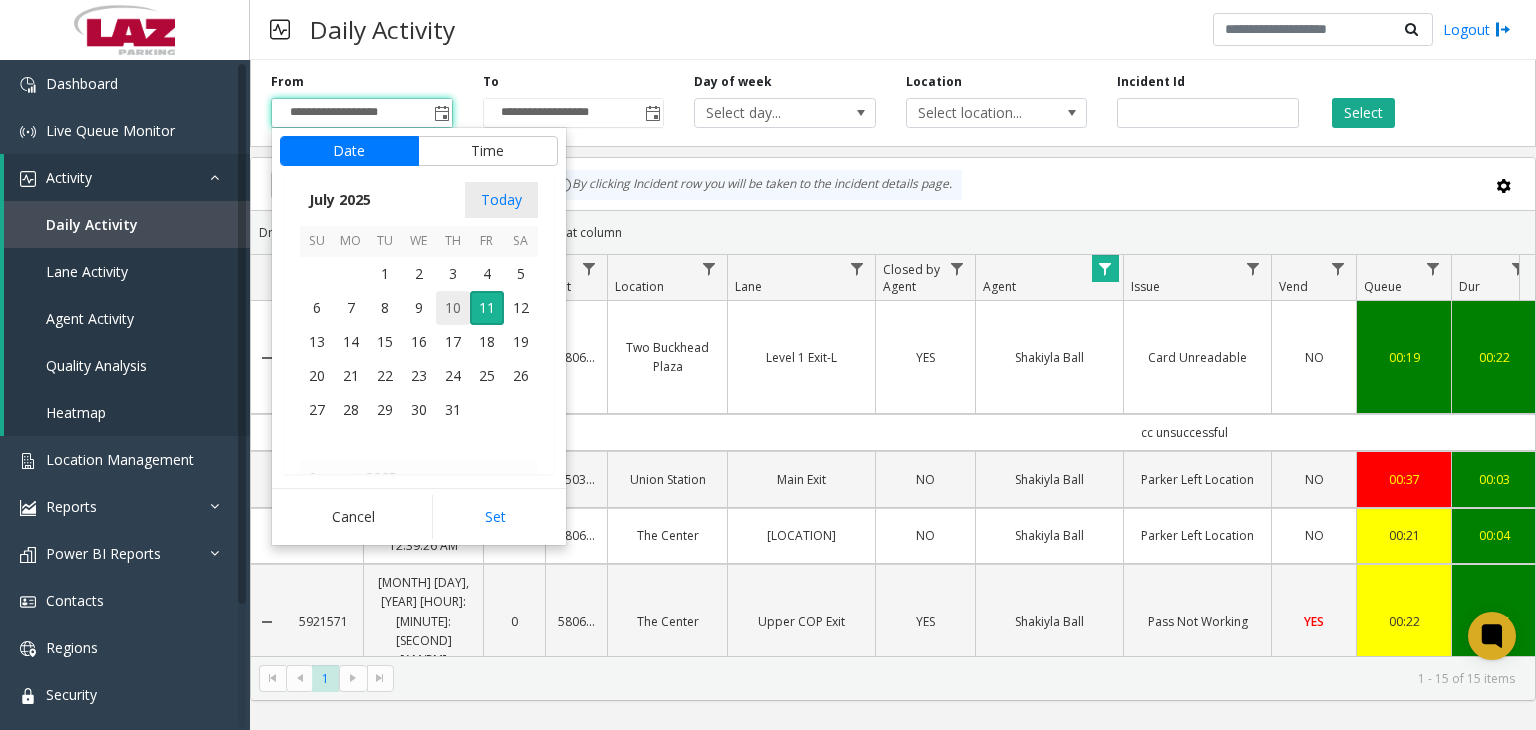 click on "10" at bounding box center (453, 308) 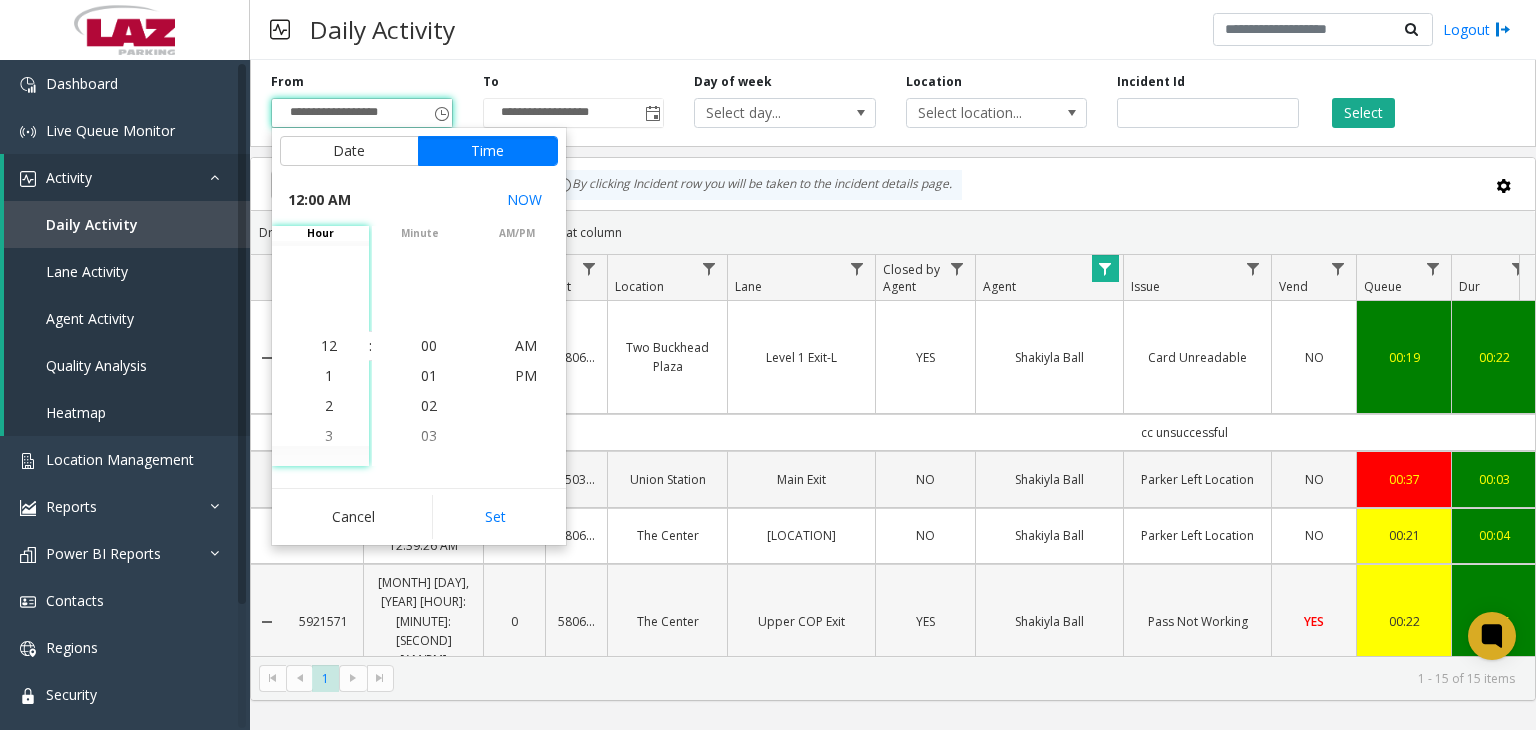 click on "Set" 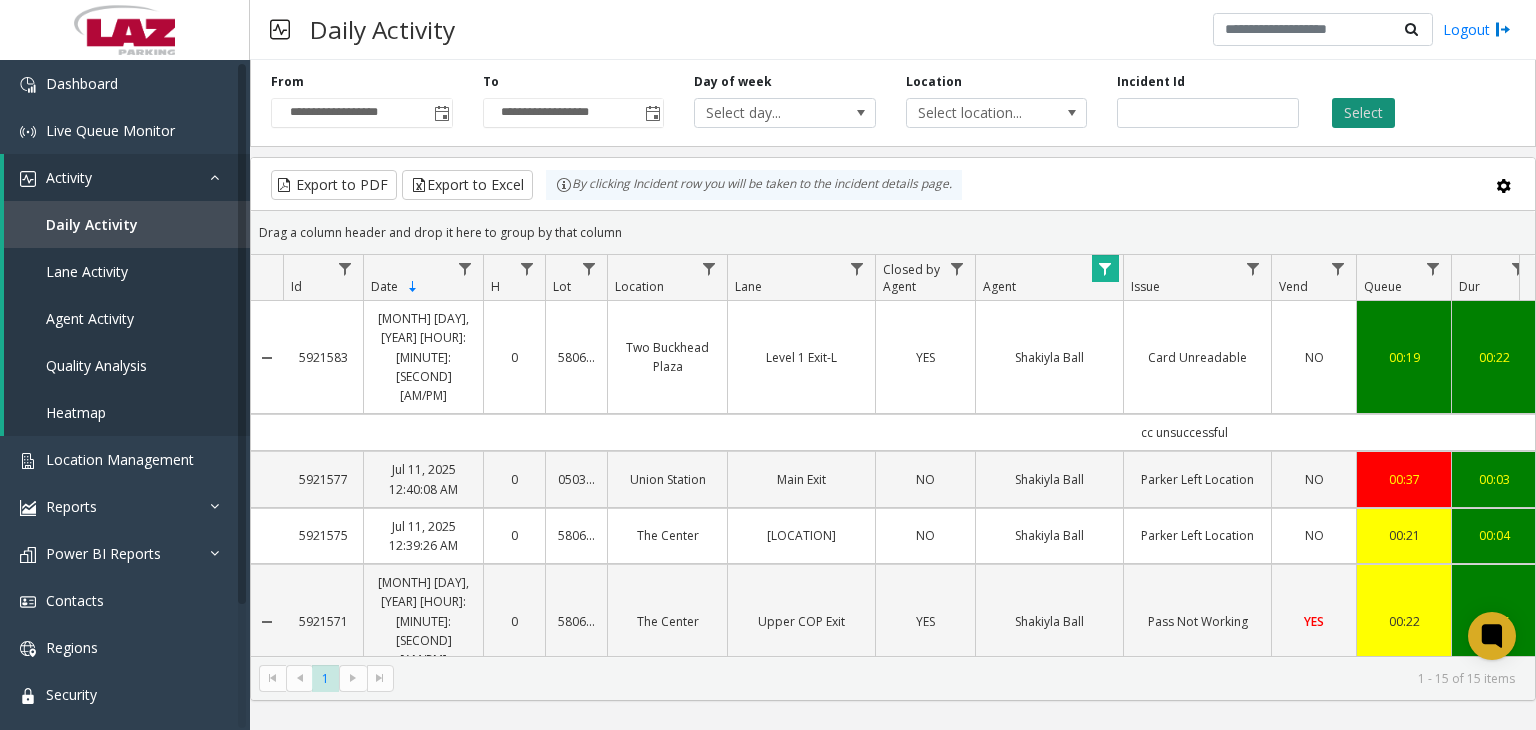 click on "Select" 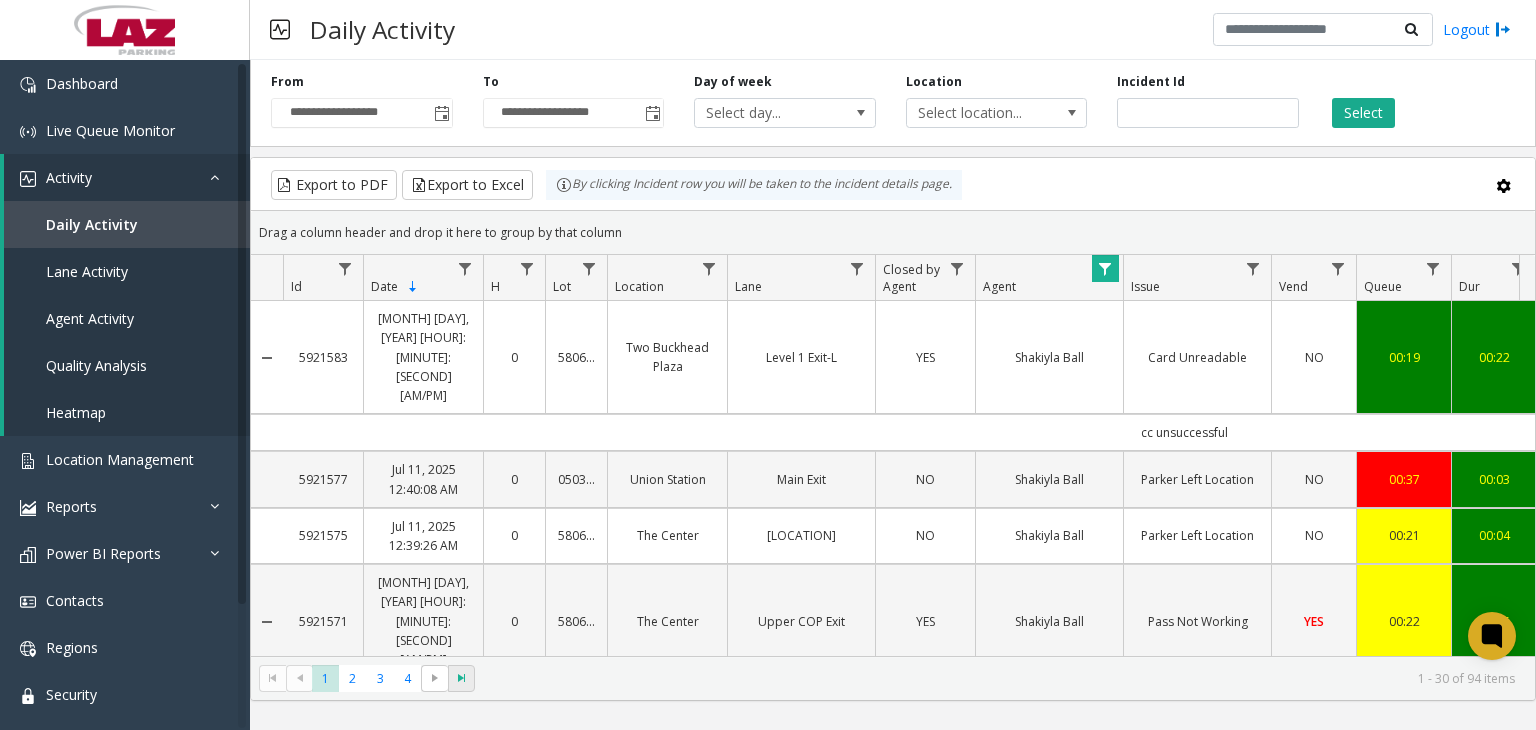 click 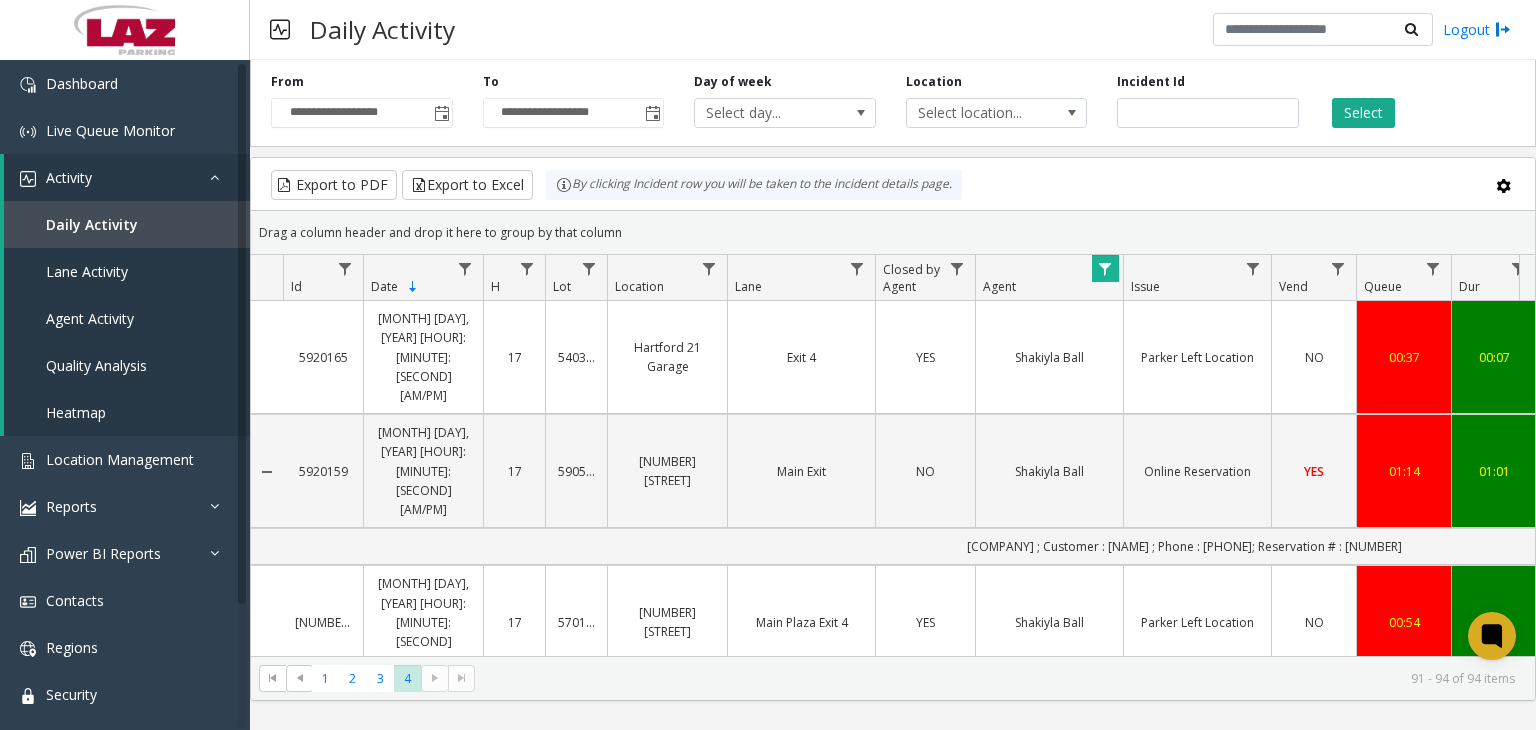 scroll, scrollTop: 0, scrollLeft: 133, axis: horizontal 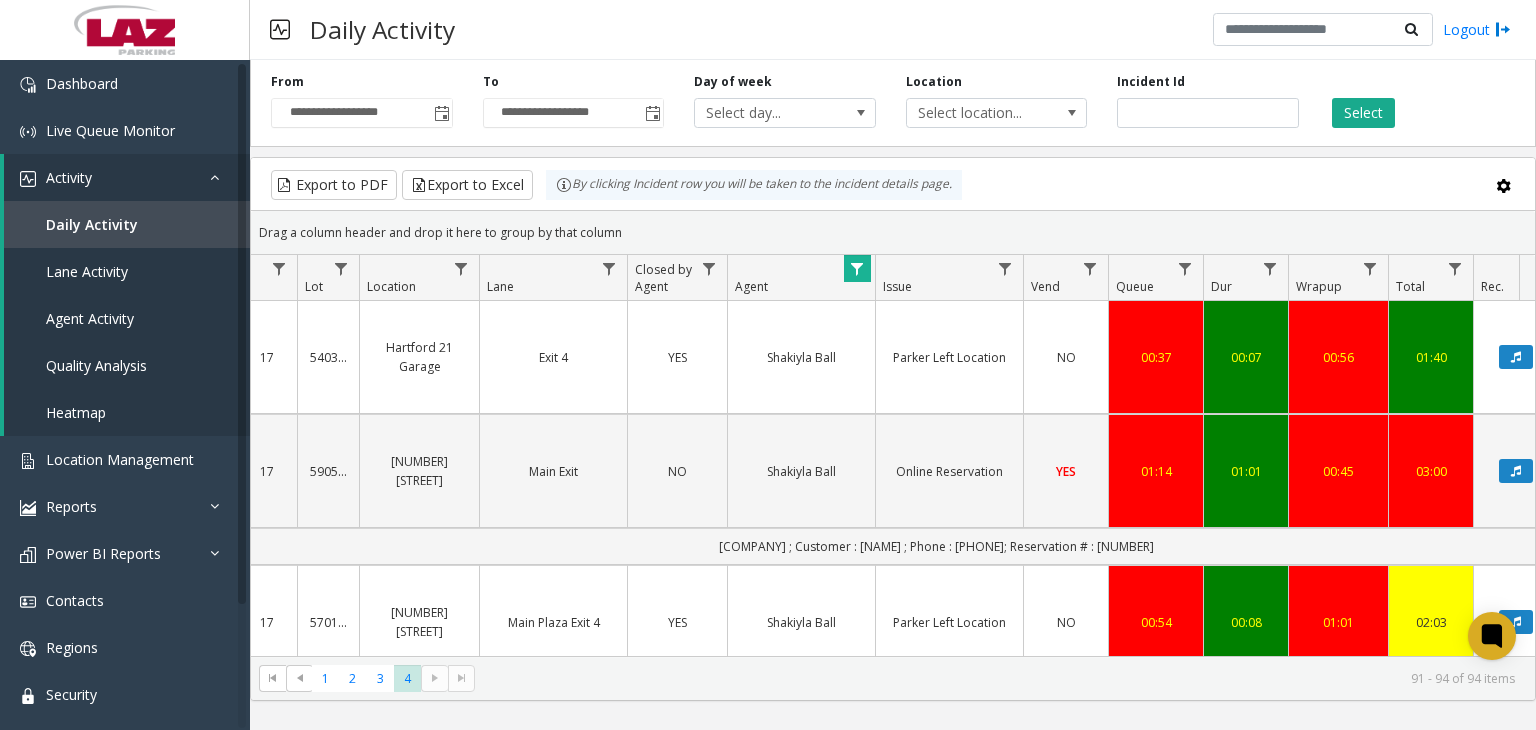 click on "[NUMBER] [DATE] [TIME]
17   540361   Gravity 2.0   East Exit   NO   [NAME]   Parker Left Location   NO   00:37   00:07   00:56   01:40      cc4allext   5920159   [DATE] [TIME]
17   590568   110 First Street   Main Exit   NO   [NAME]   Online Reservation   YES   01:14   01:01   00:45   03:00   [NAME]    cc4allext   [COMPANY] ; Customer : [NAME] ; Phone : [PHONE]; Reservation # : [NUMBER]   5920145   [DATE] [TIME]
17   570132   7501 Wisconsin   Main Plaza Exit 4   YES   [NAME]   Parker Left Location   NO   00:54   00:08   01:01   02:03      cc4allext   5920140   [DATE] [TIME]
17   580542   Fourth Ward   North Right Exit   YES   [NAME]   Pass Not Working   YES   00:52   00:36   00:47   02:15   [NAME]   cc4allext   pass not working ; Customer : [NAME]; Monthly # : [NUMBER]" 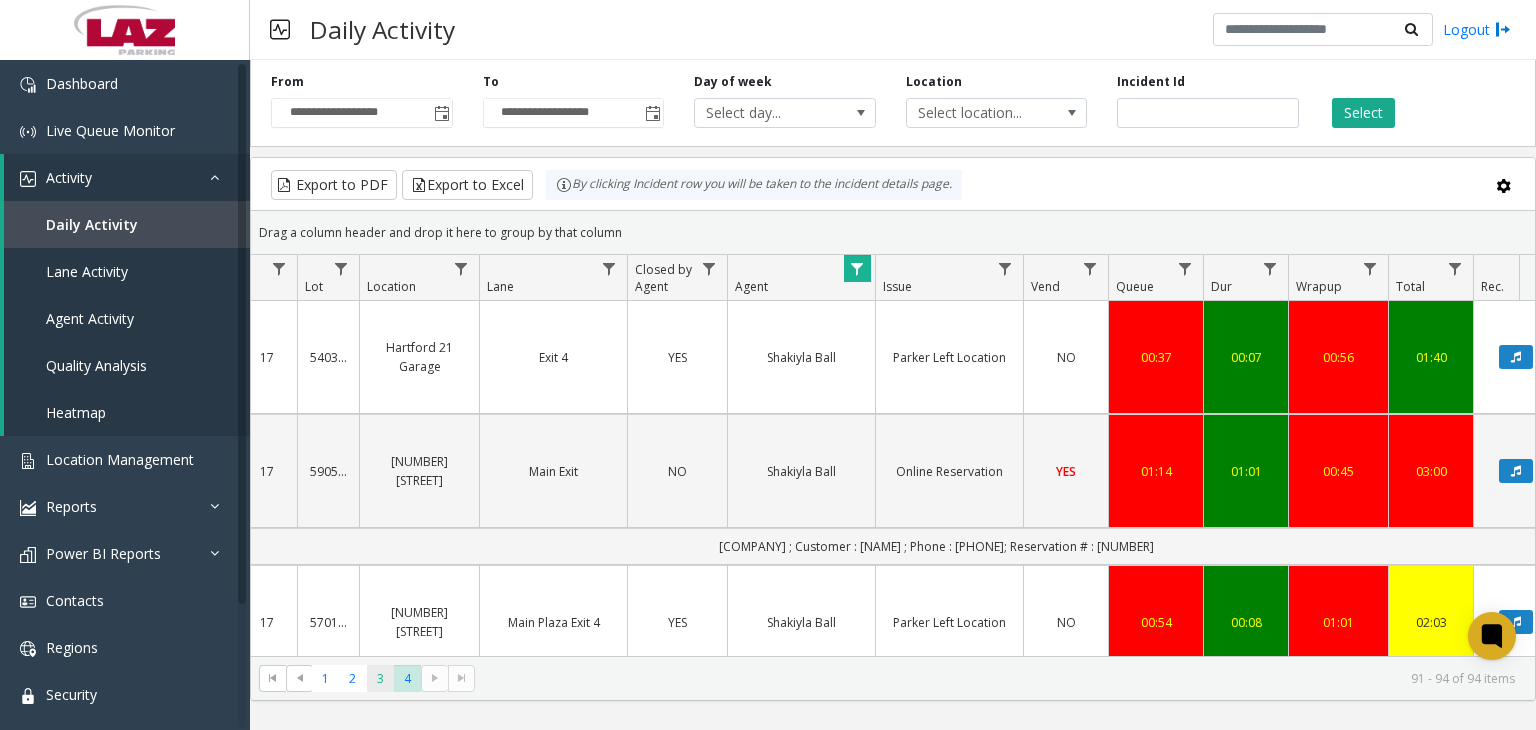 click on "3" 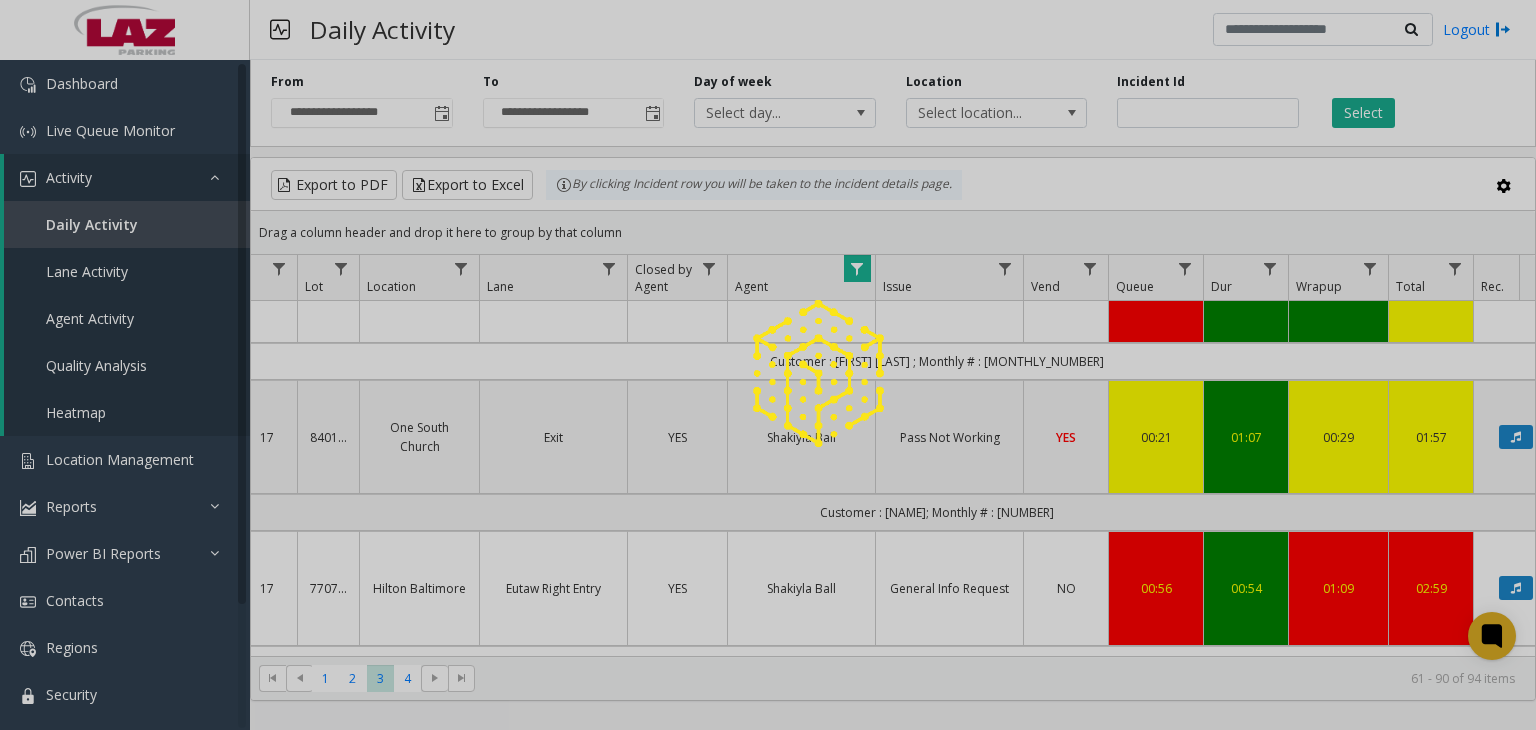 scroll, scrollTop: 2113, scrollLeft: 248, axis: both 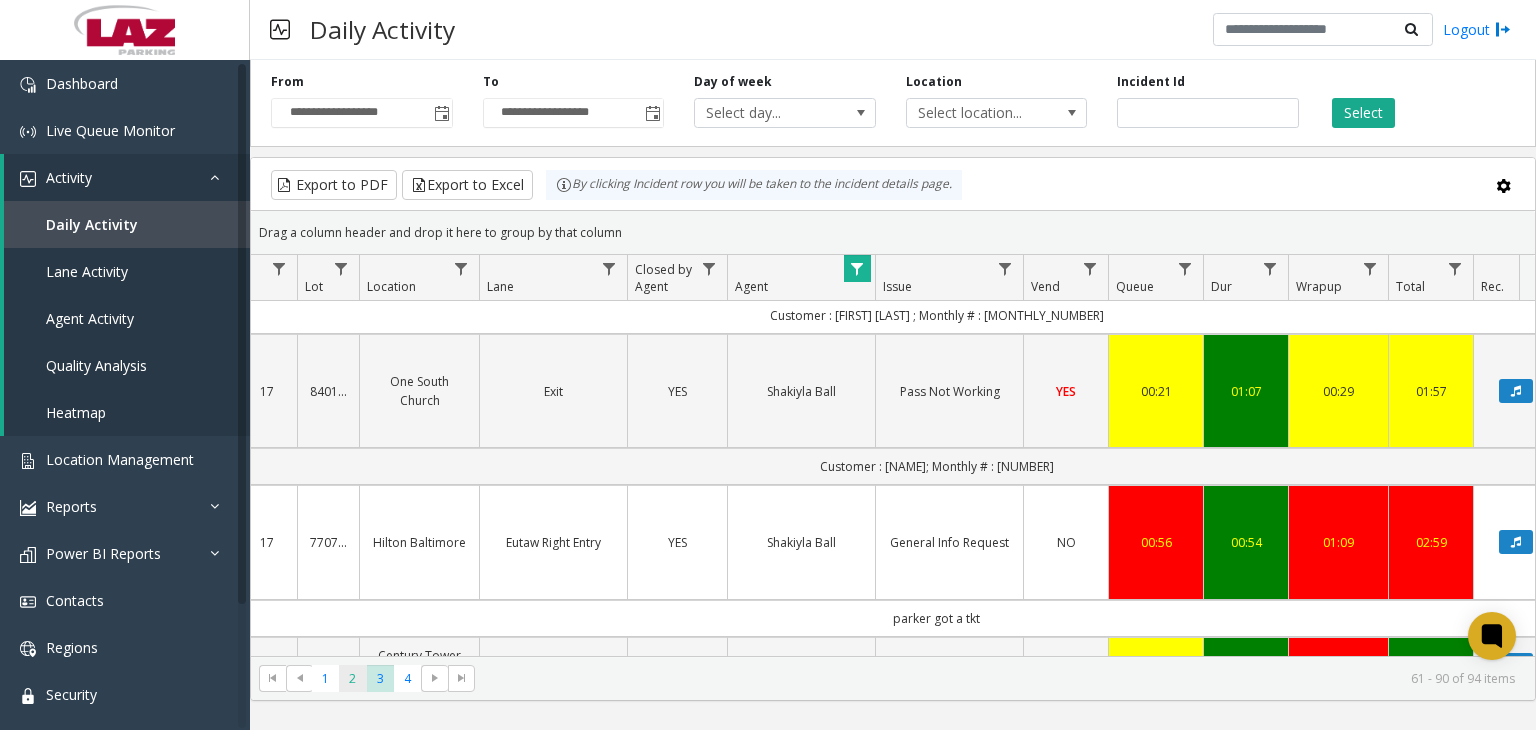 click on "2" 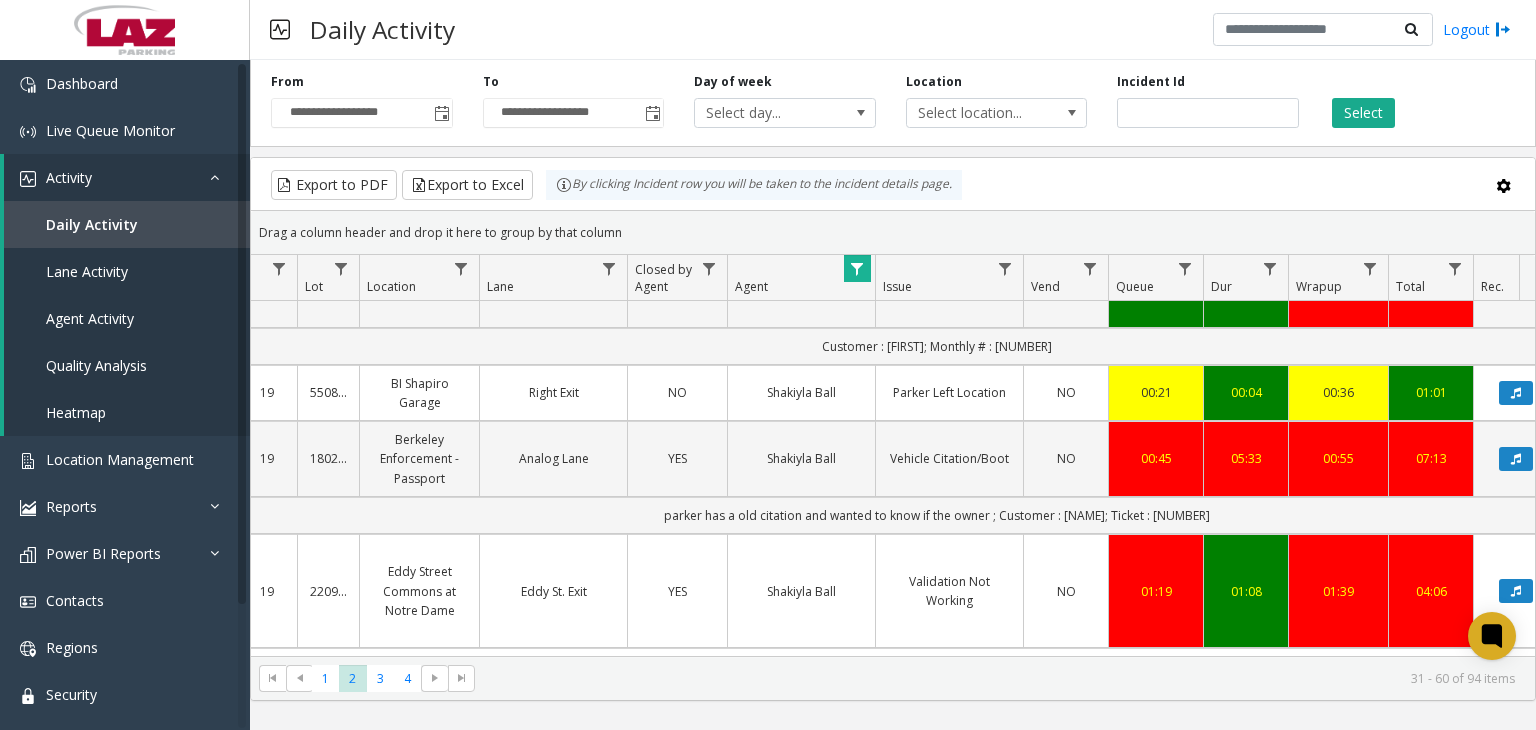 scroll, scrollTop: 2168, scrollLeft: 248, axis: both 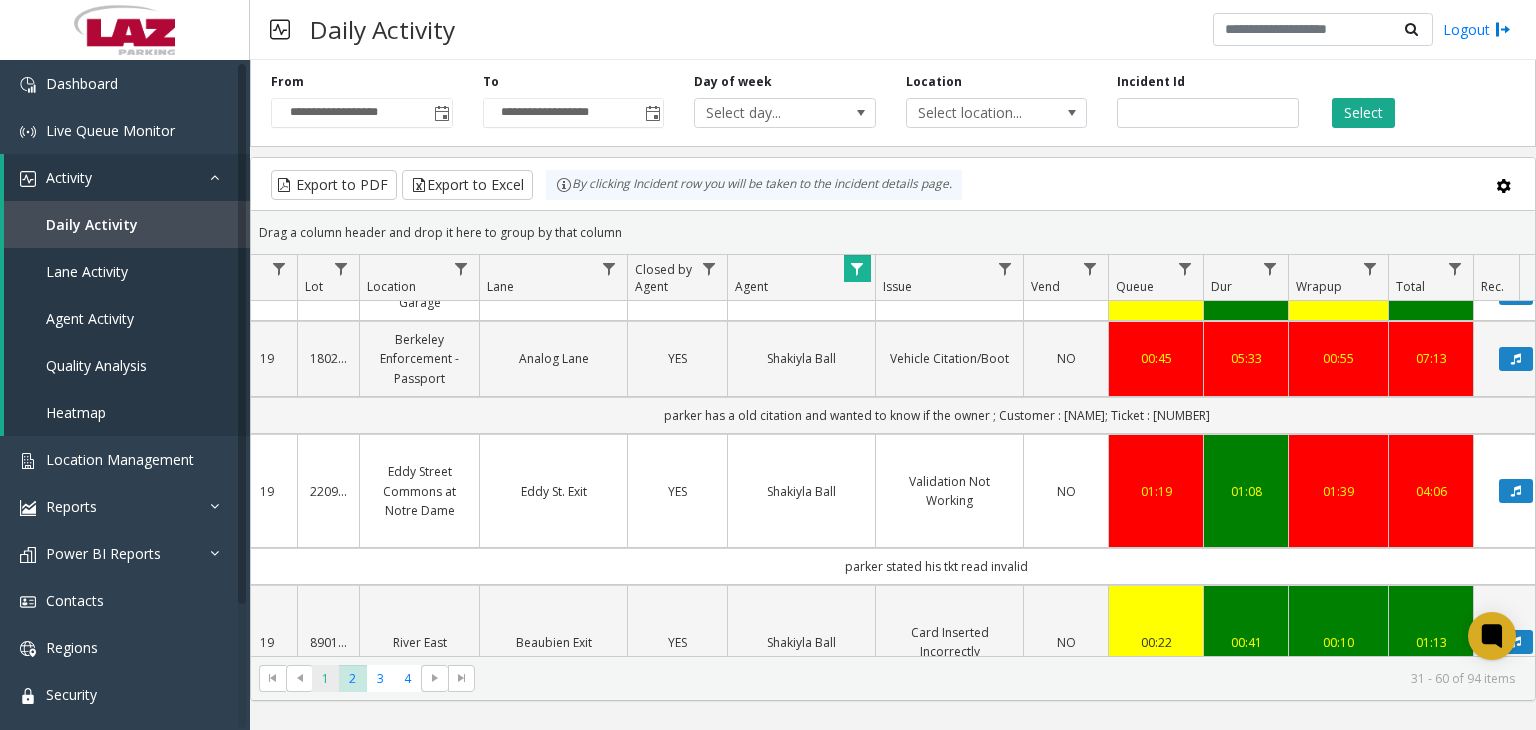 click on "1" 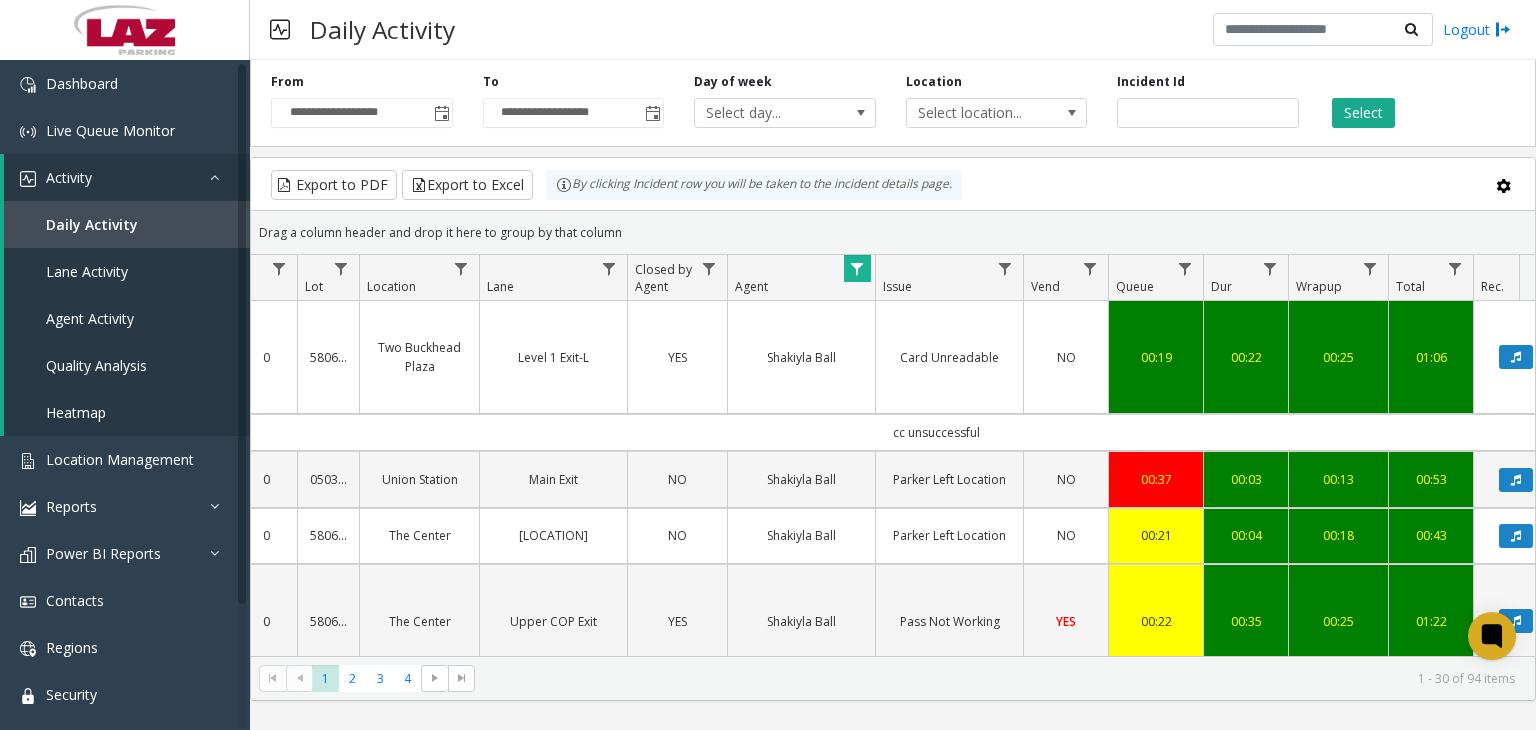 scroll, scrollTop: 0, scrollLeft: 0, axis: both 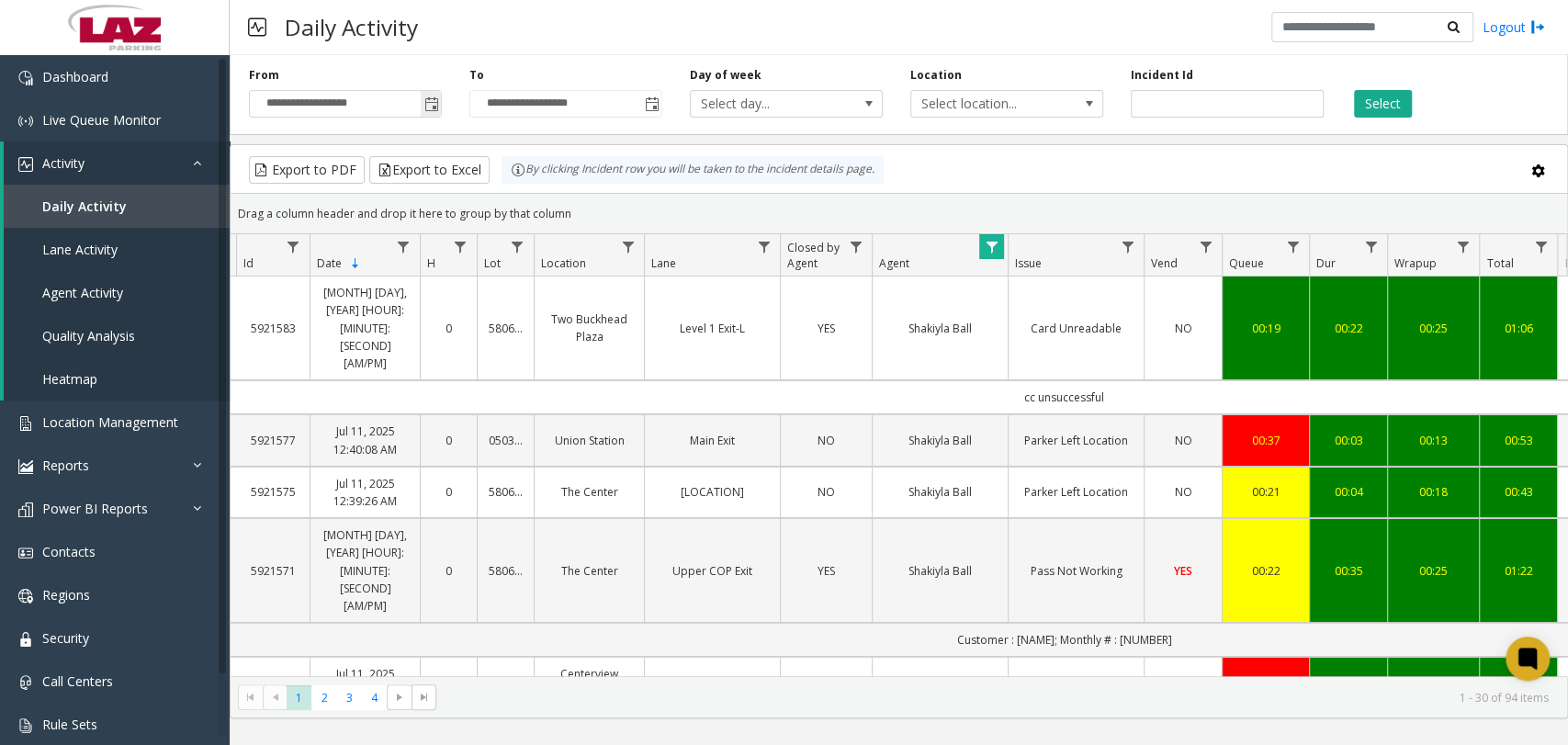 click 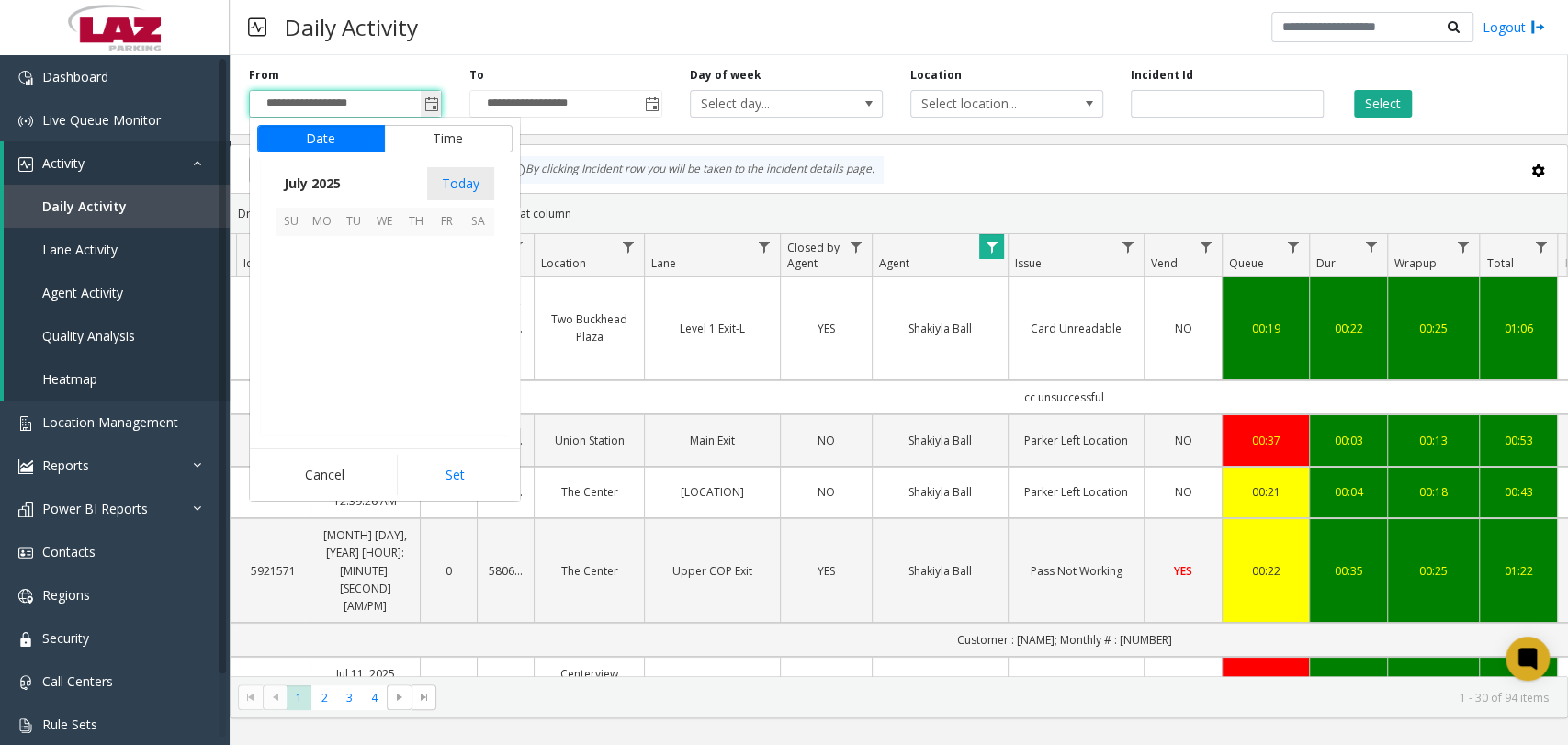 scroll, scrollTop: 329259, scrollLeft: 0, axis: vertical 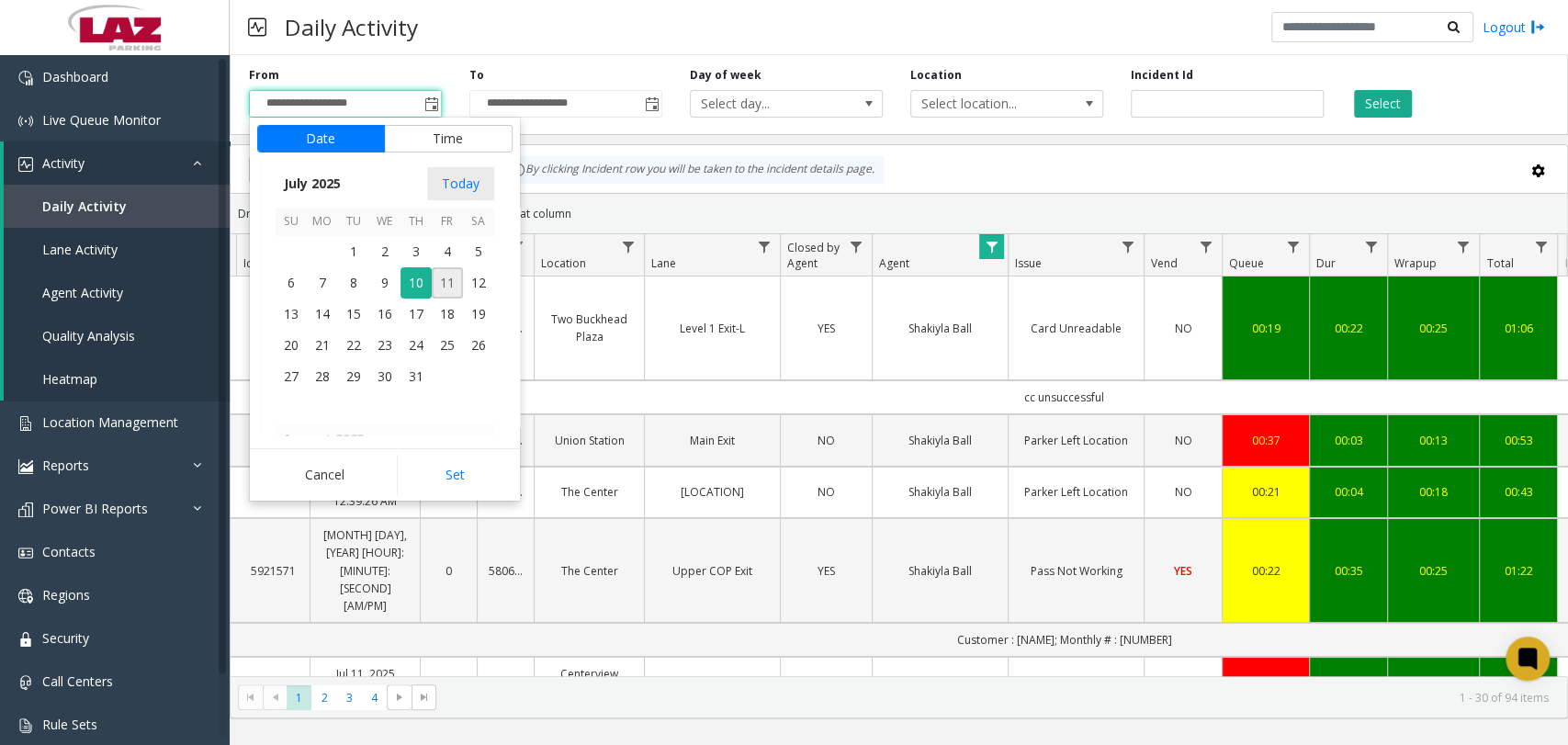 click on "11" at bounding box center (447, 283) 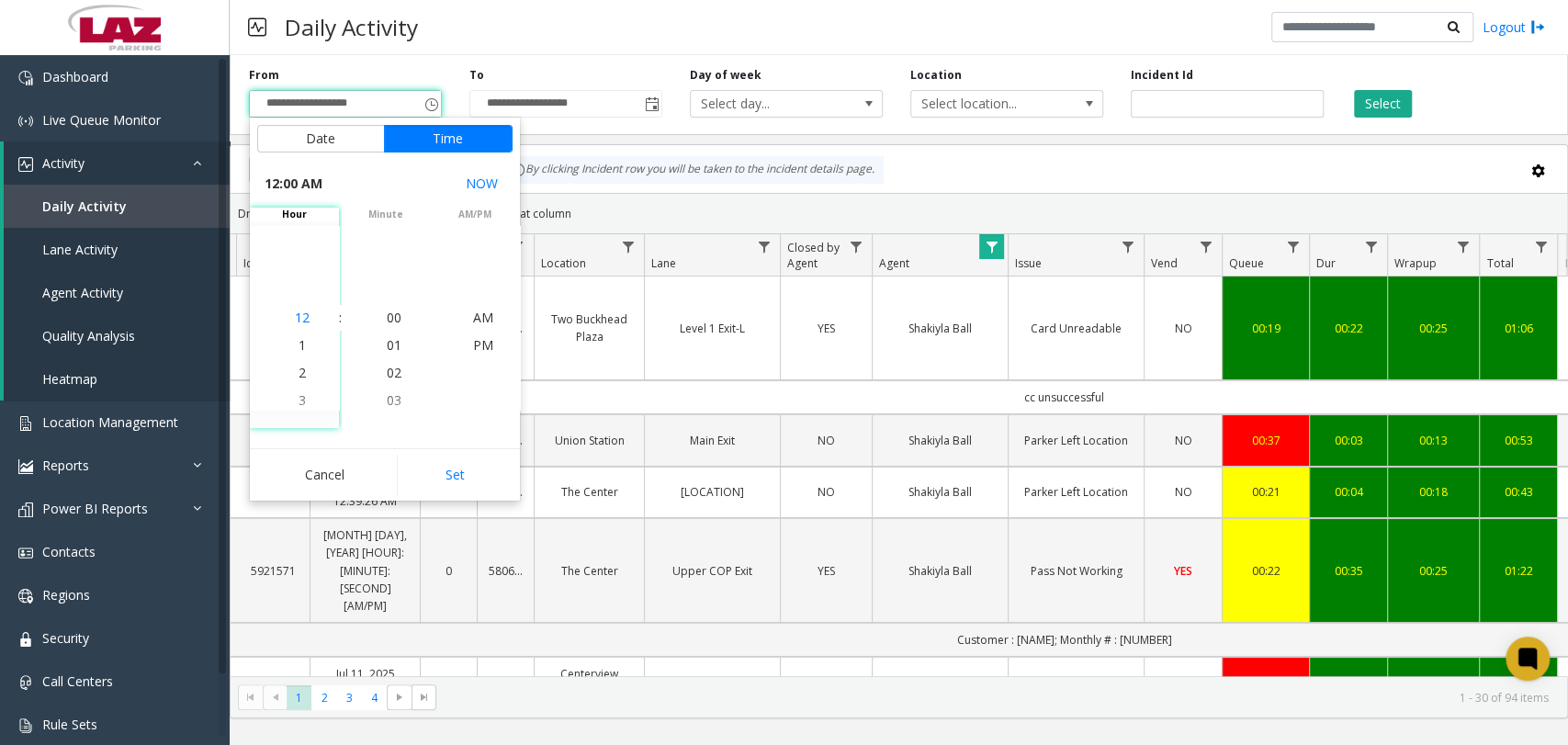 click on "12" 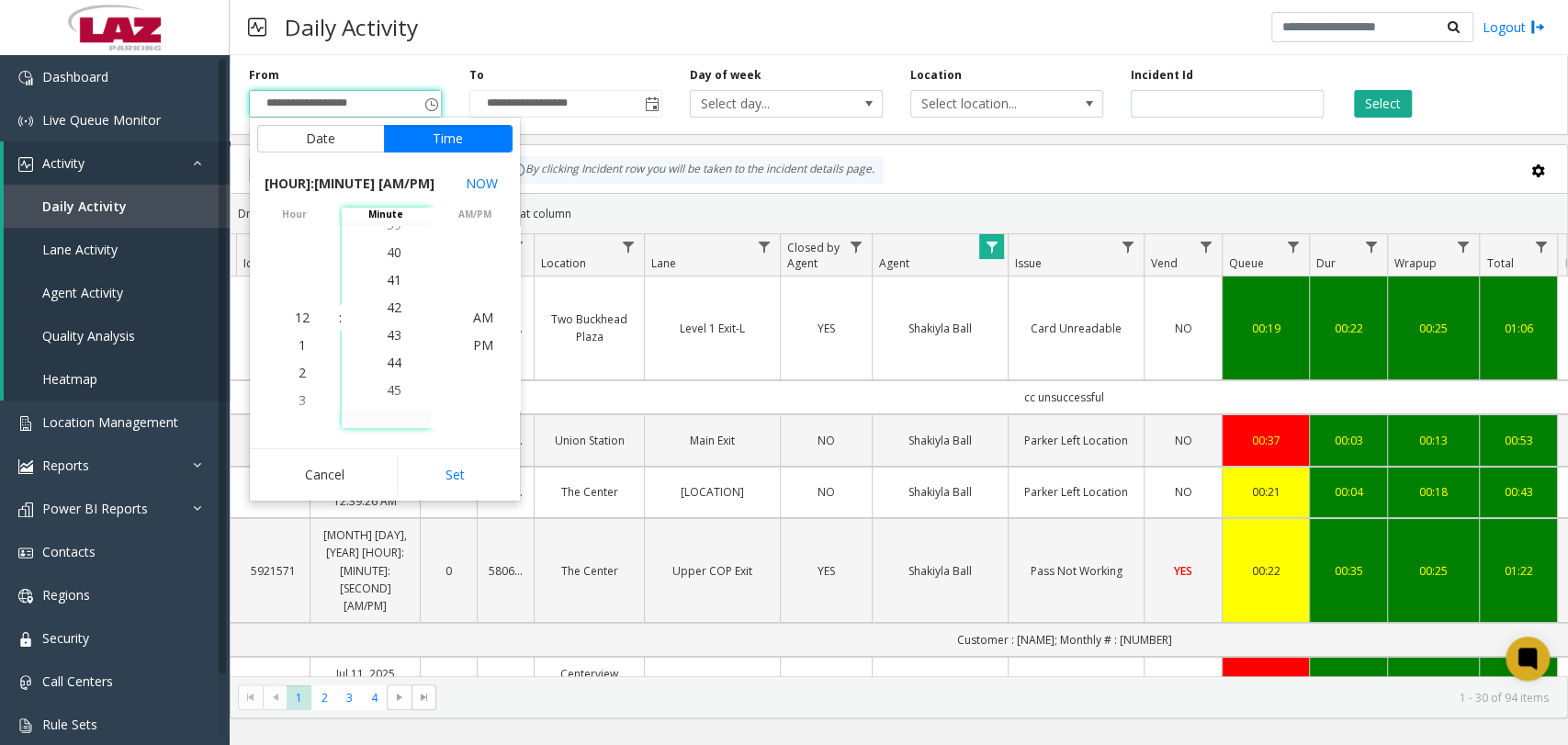 scroll, scrollTop: 1185, scrollLeft: 0, axis: vertical 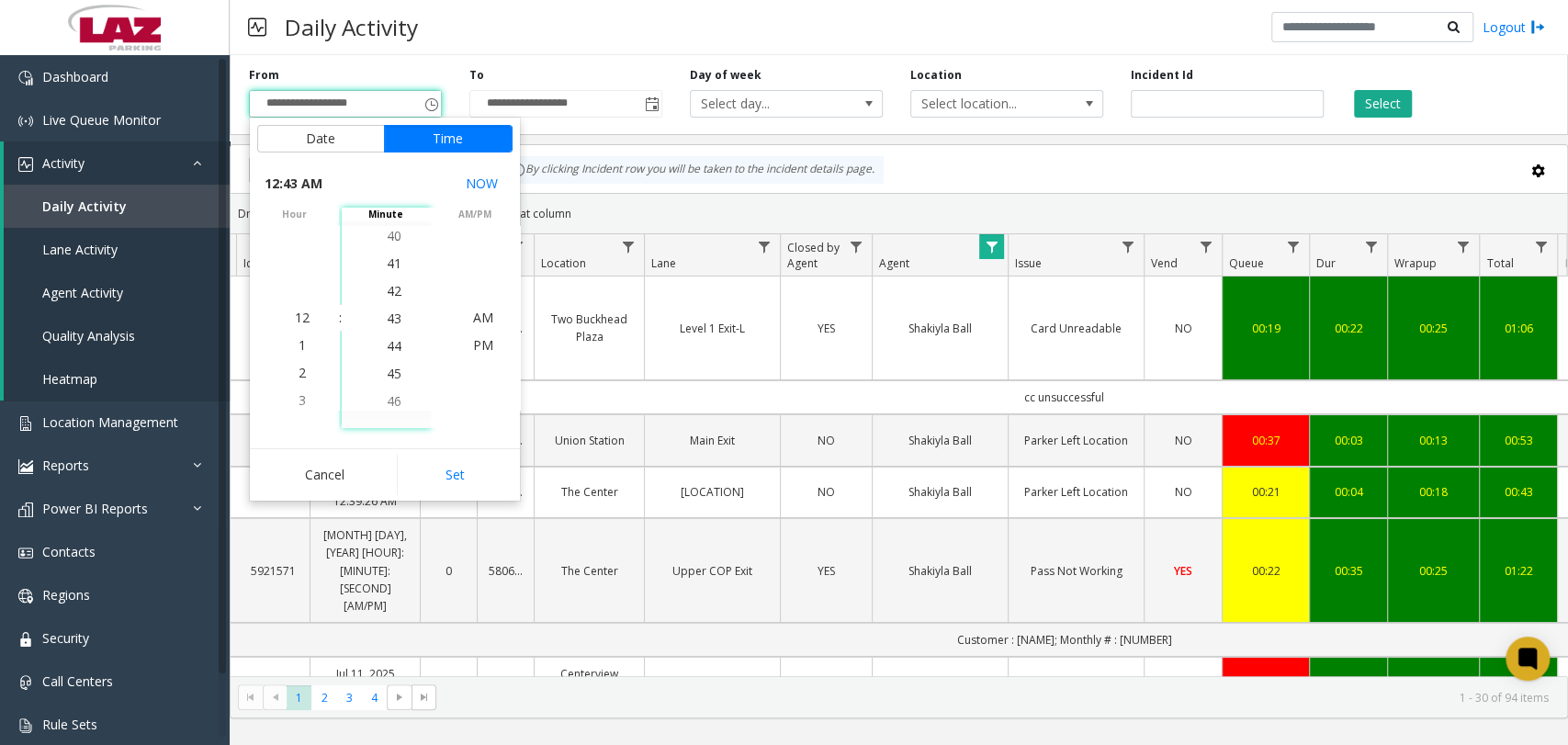 click on "46" 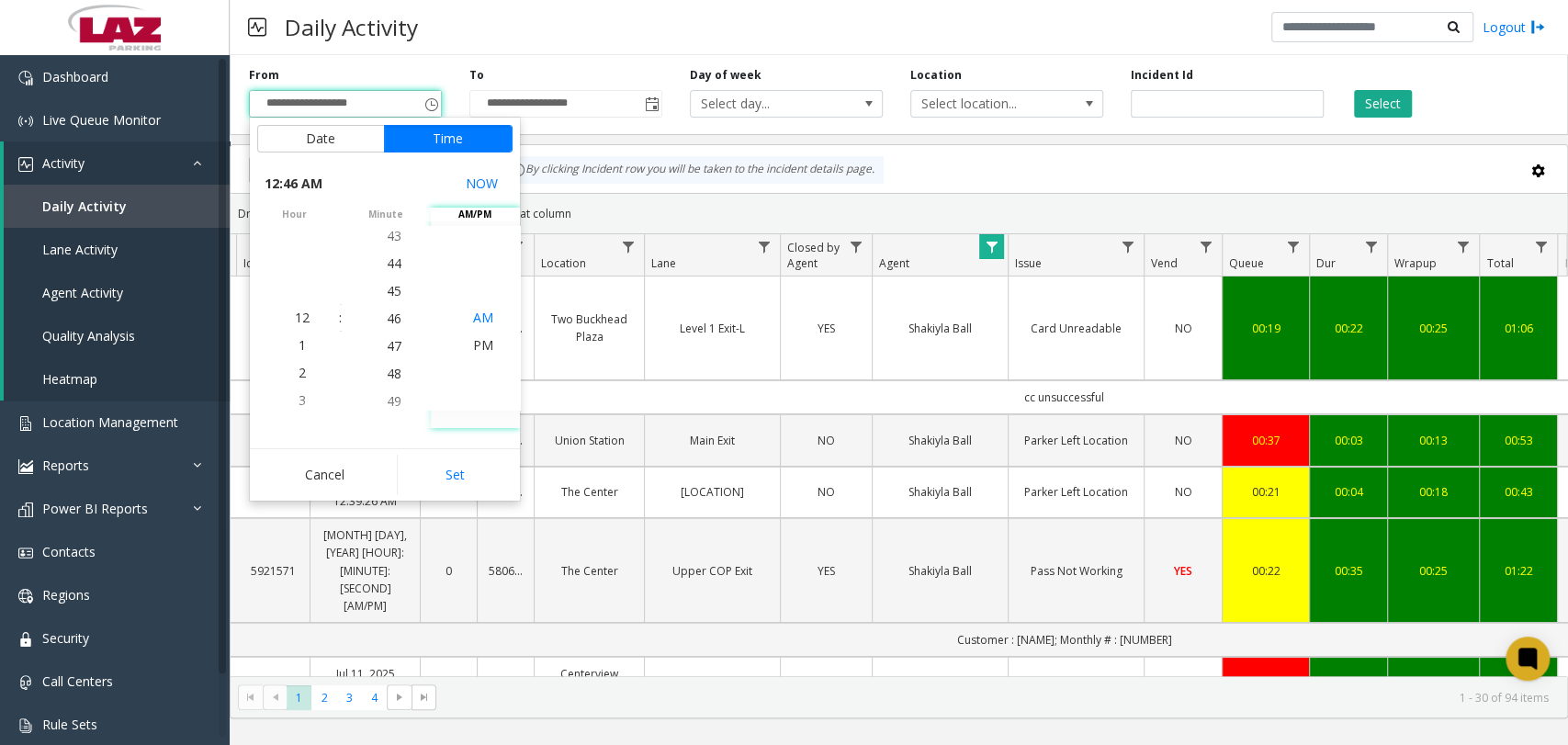click on "AM" 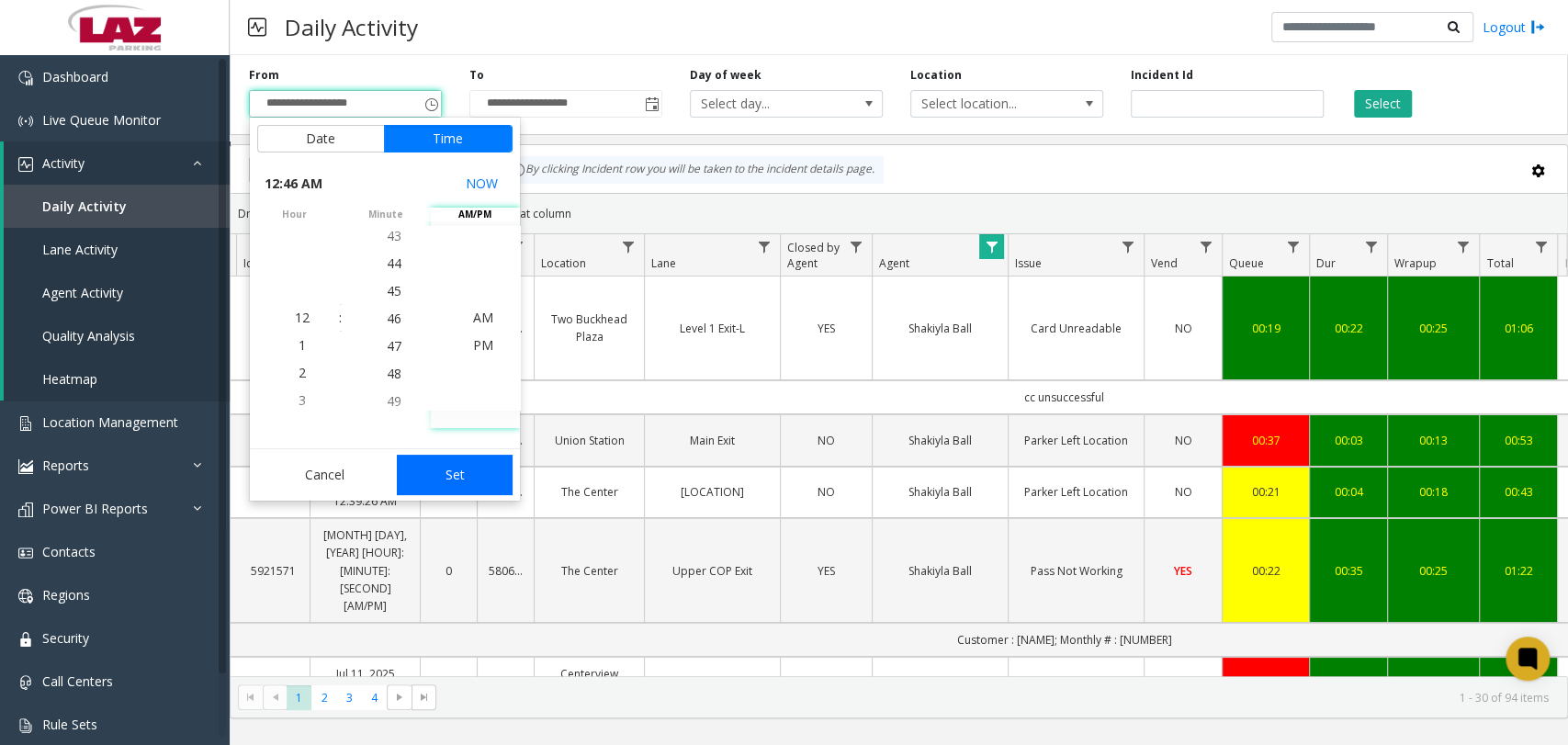 click on "Set" 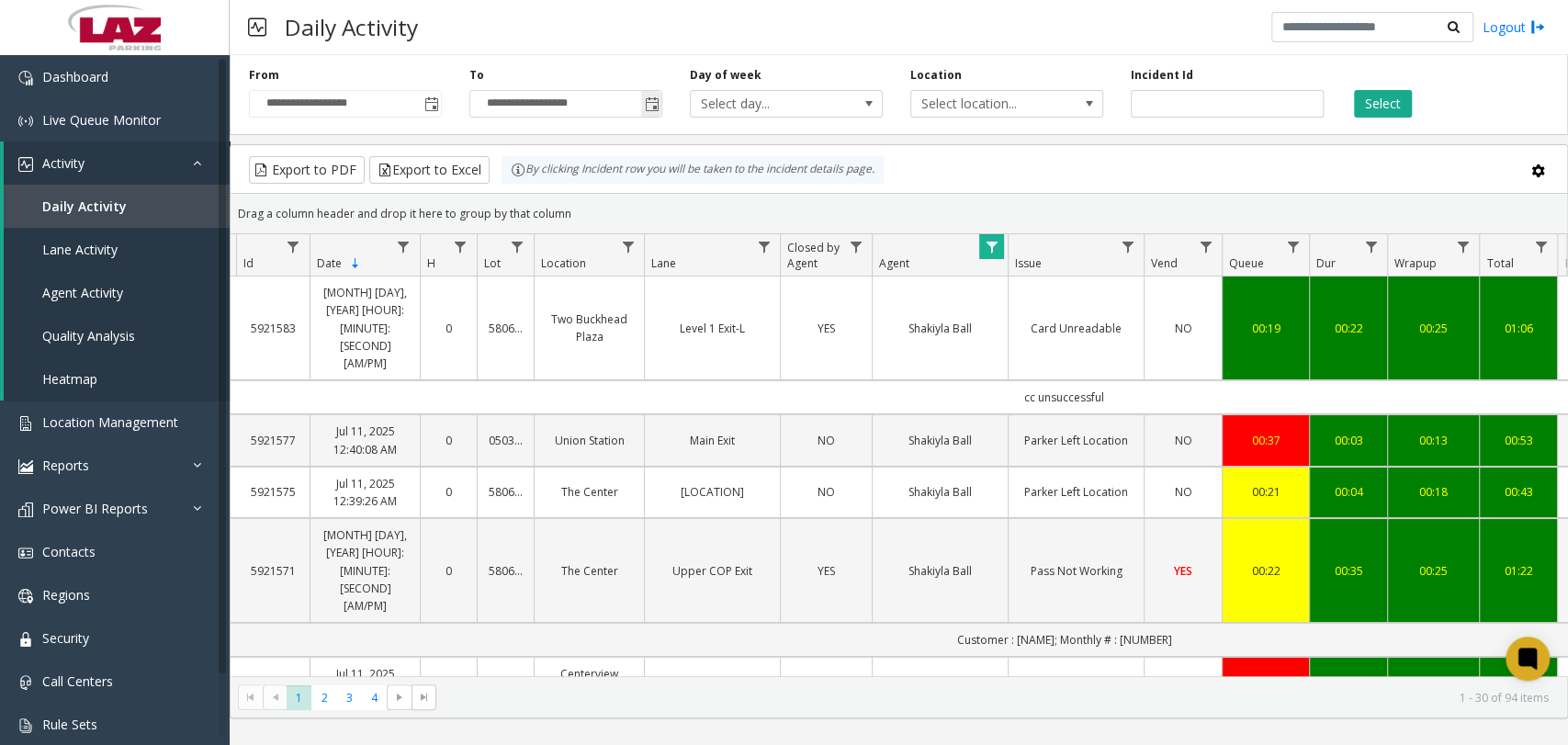 click on "**********" 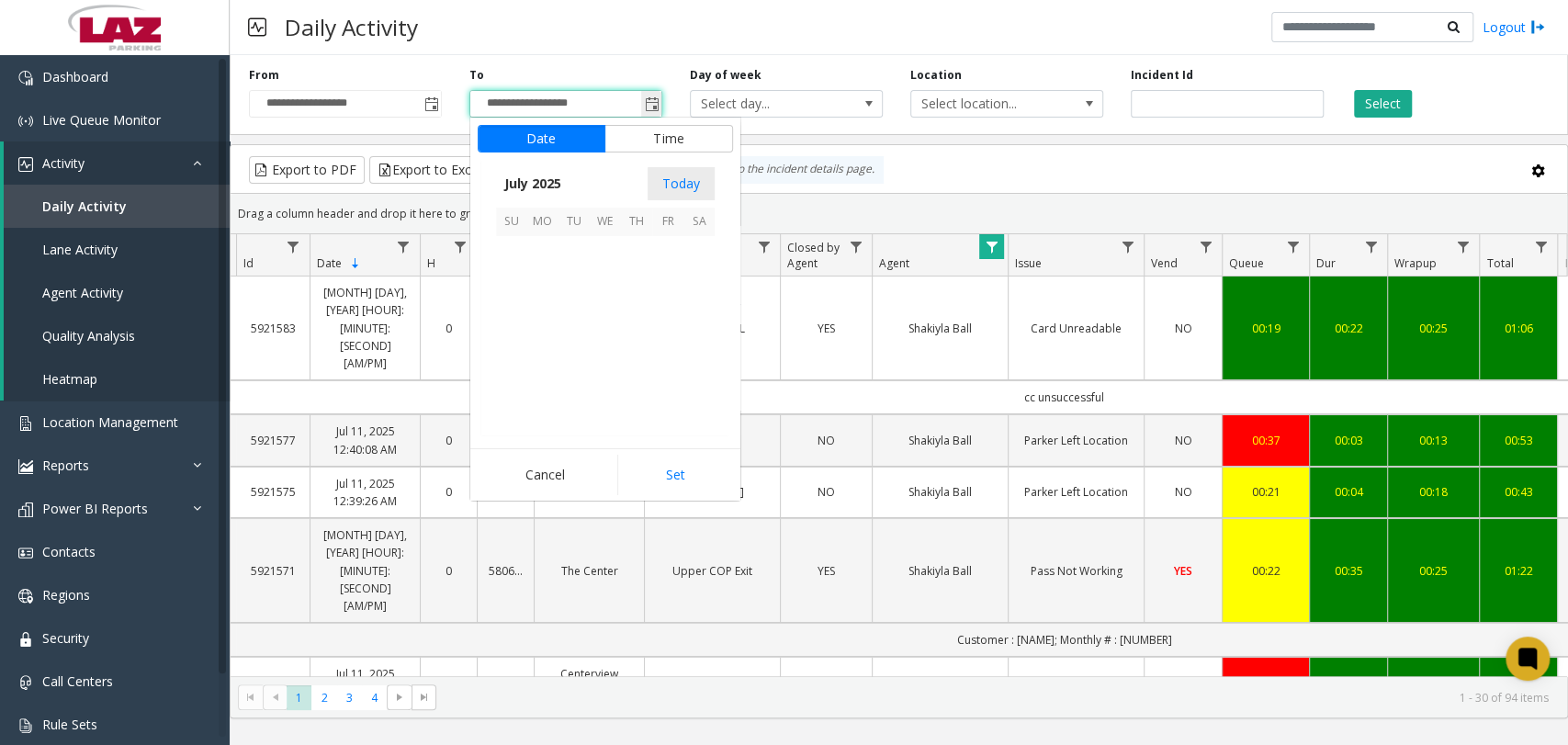 scroll, scrollTop: 329259, scrollLeft: 0, axis: vertical 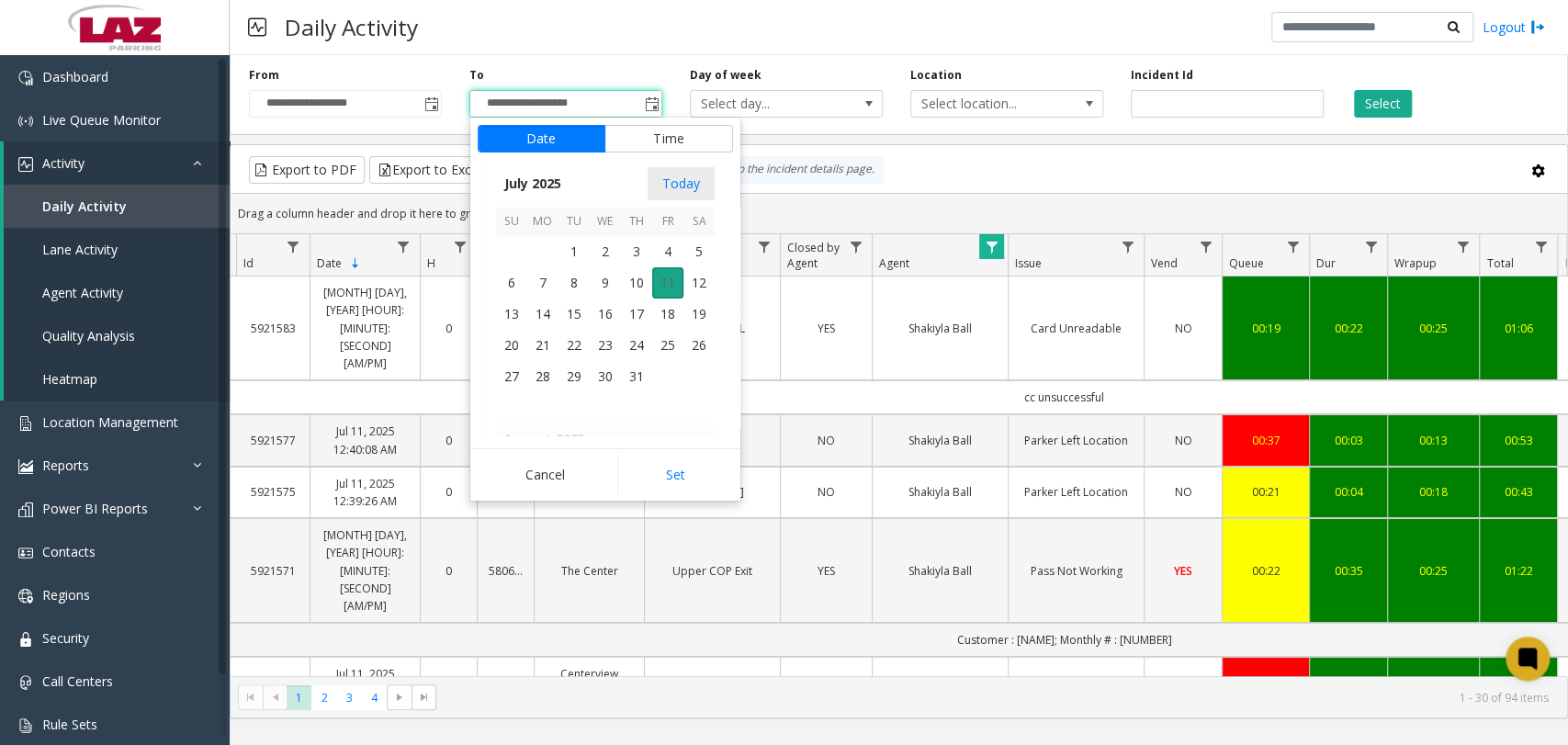 click on "11" at bounding box center (668, 283) 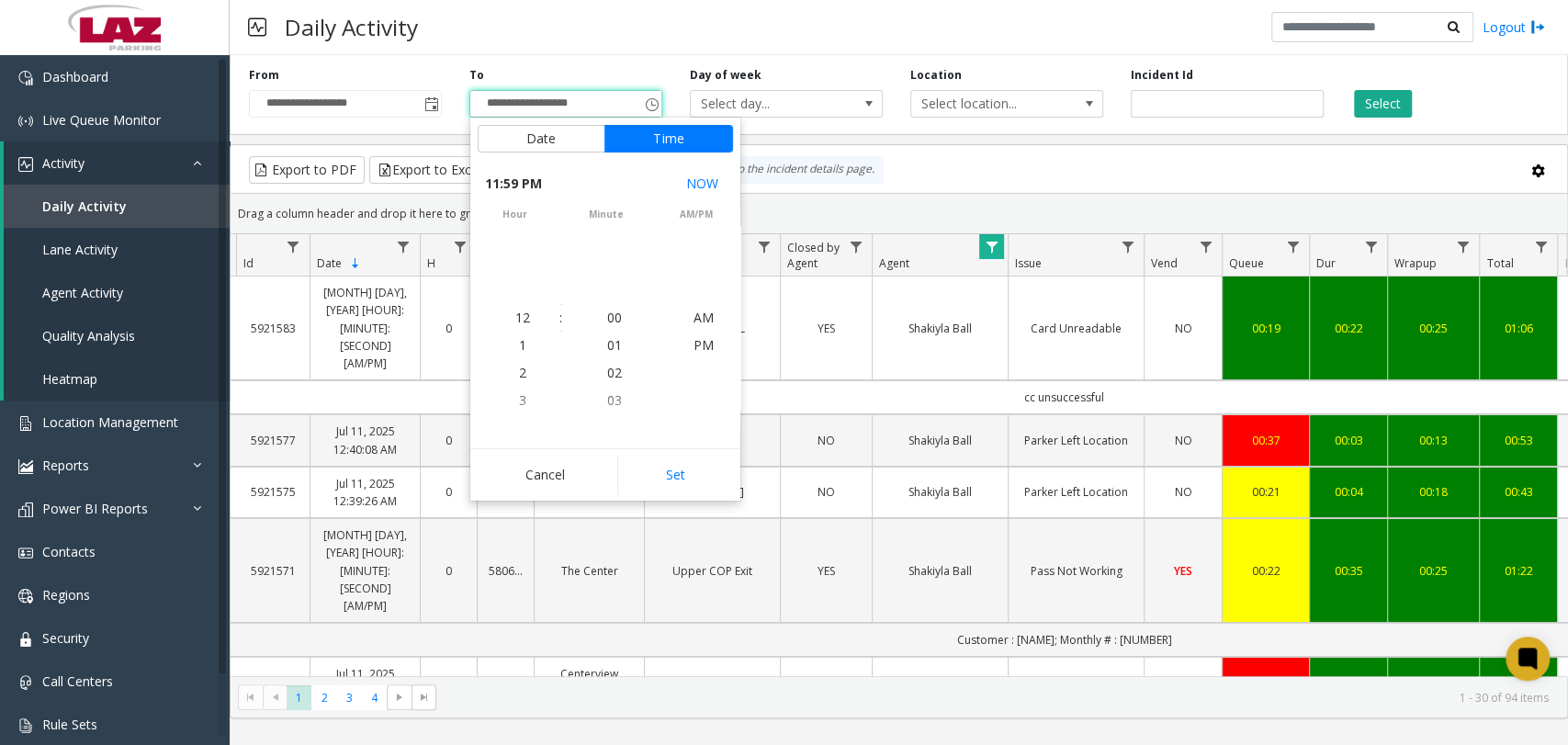 scroll, scrollTop: 634, scrollLeft: 0, axis: vertical 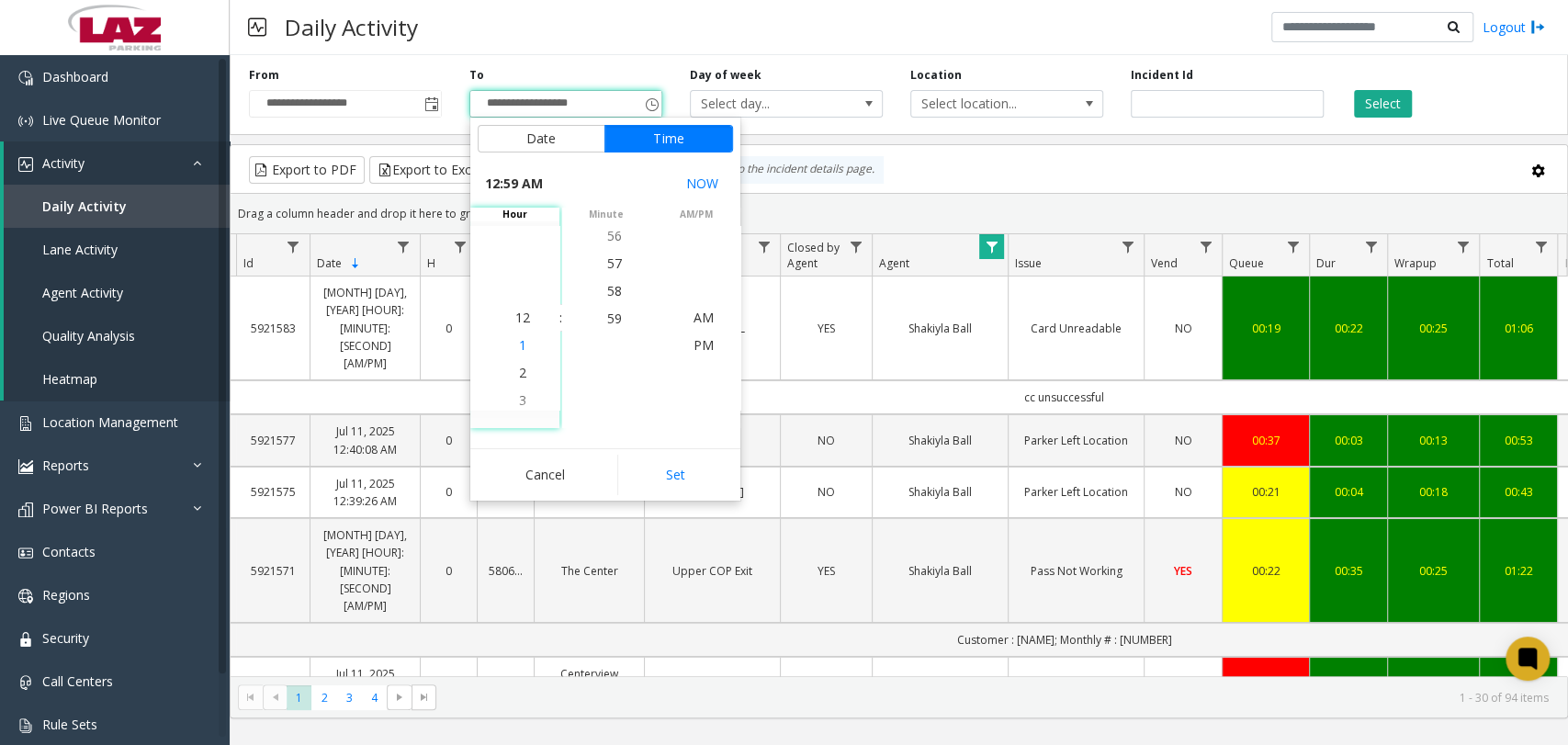 click on "1" 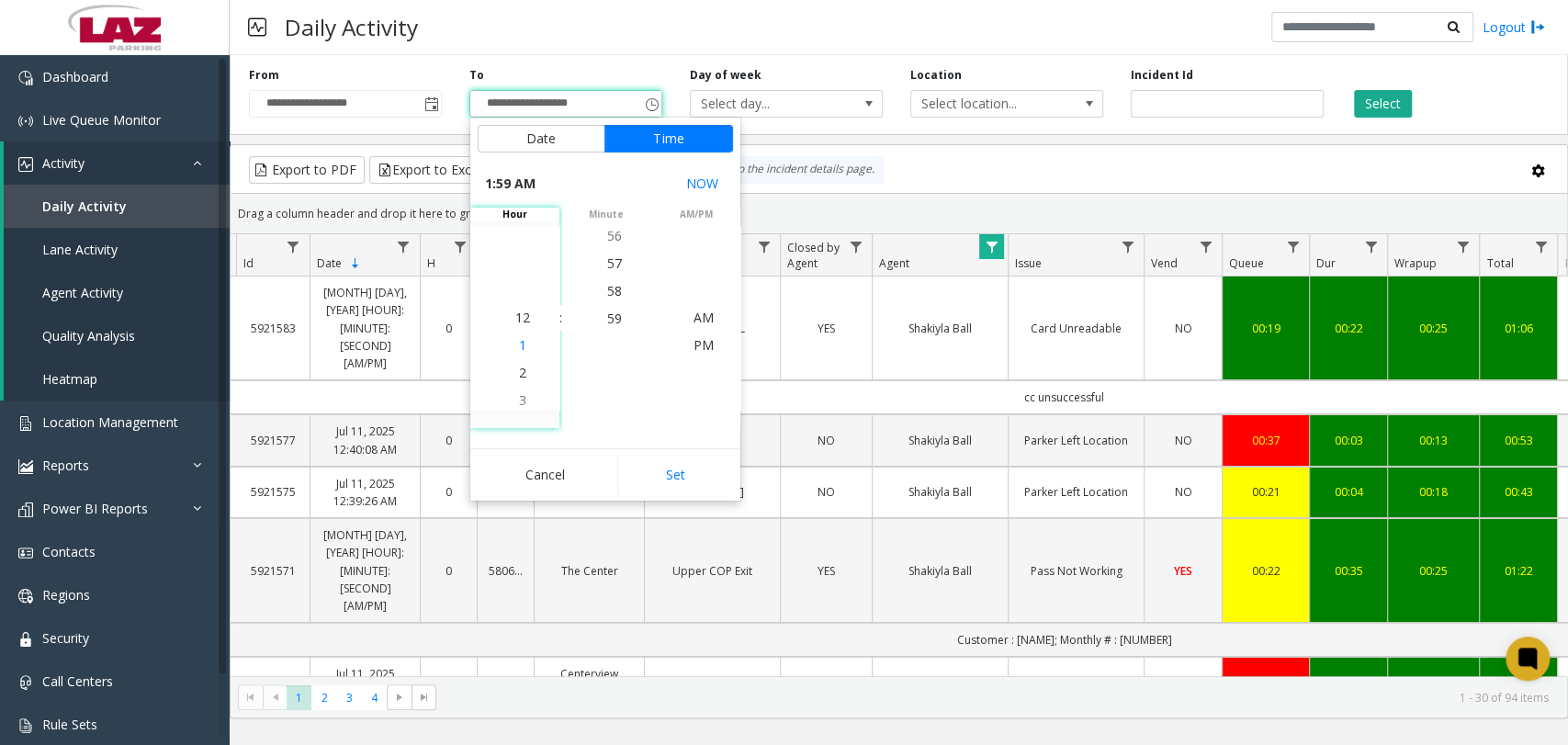 scroll, scrollTop: 28, scrollLeft: 0, axis: vertical 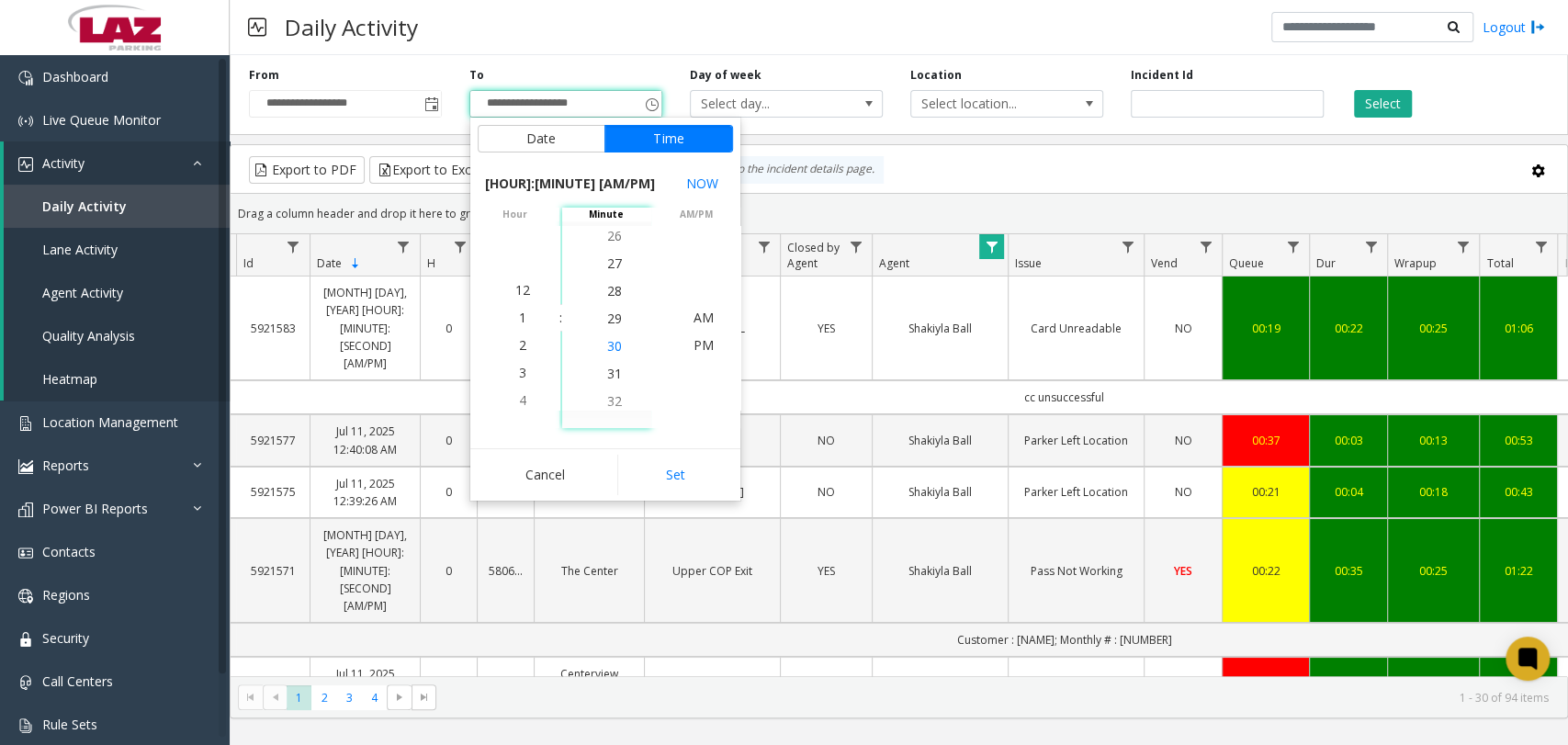 click on "30" 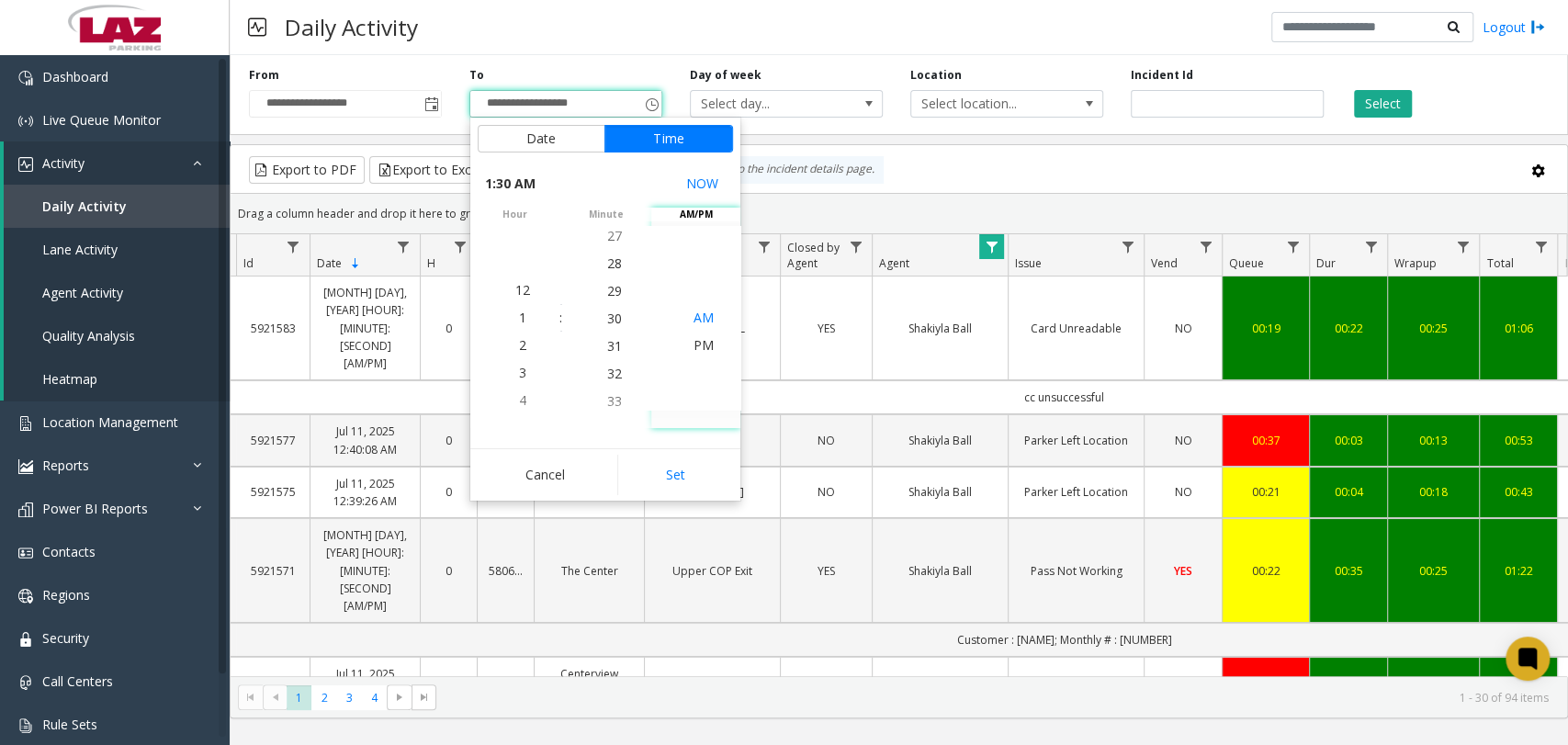 click on "AM" 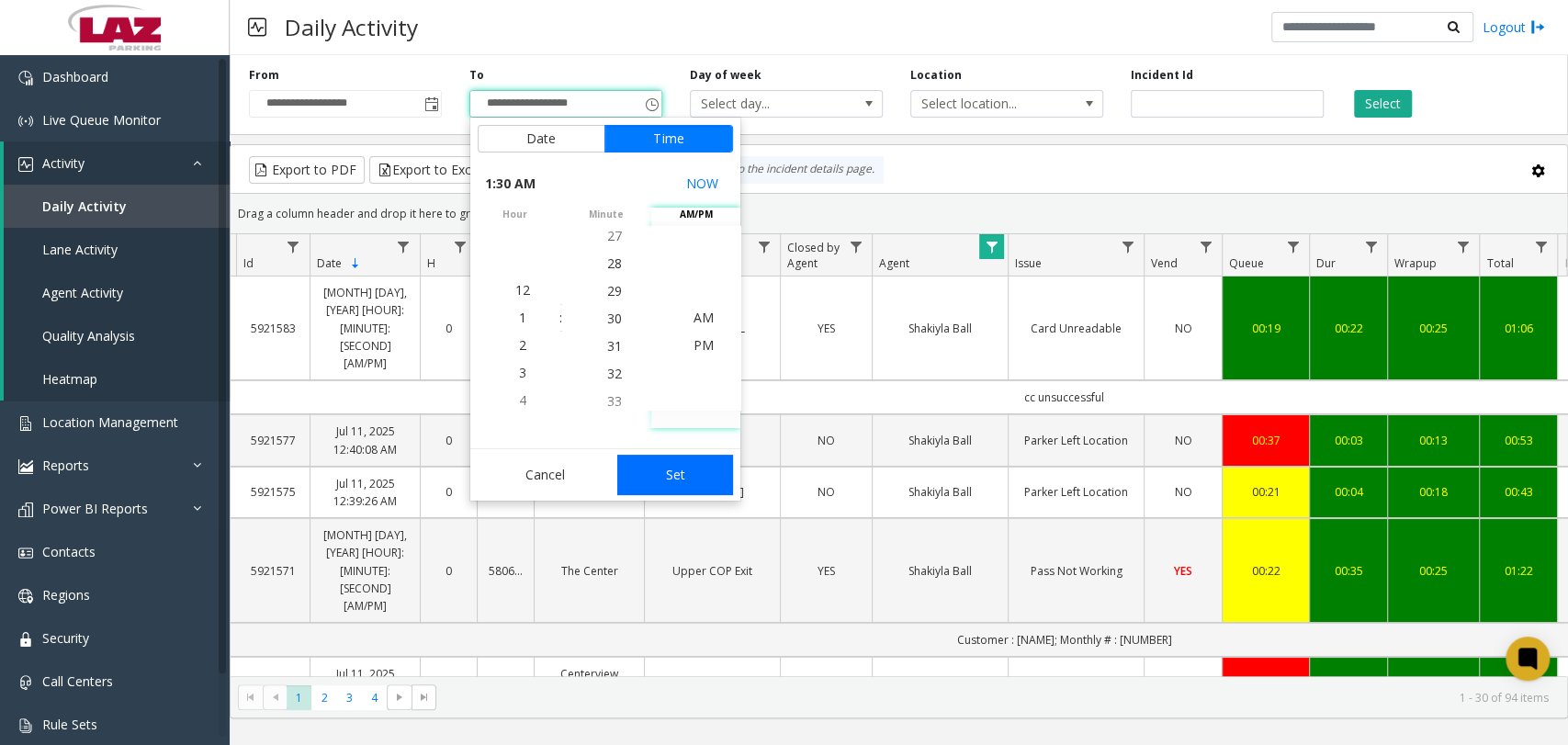 click on "Set" 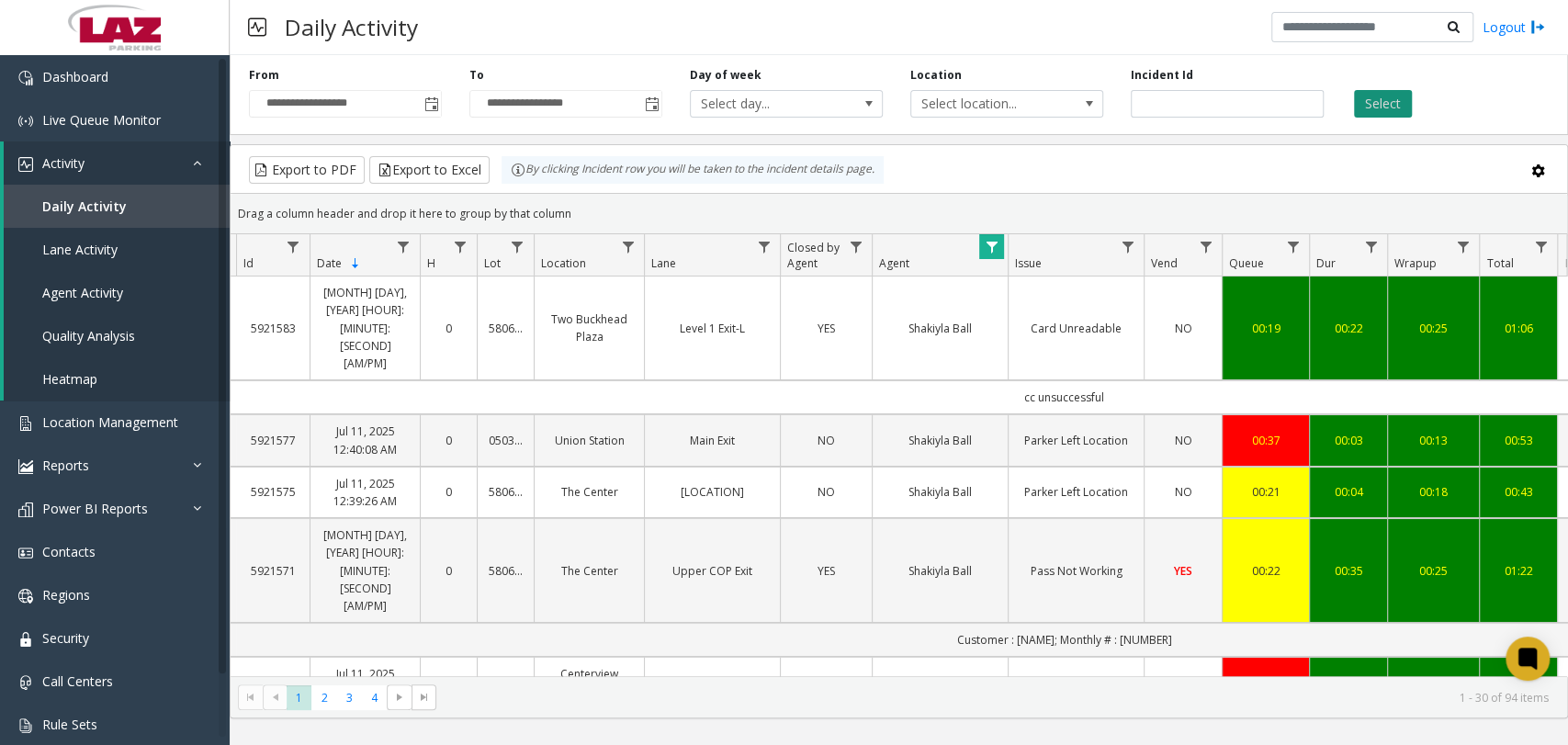 click on "Select" 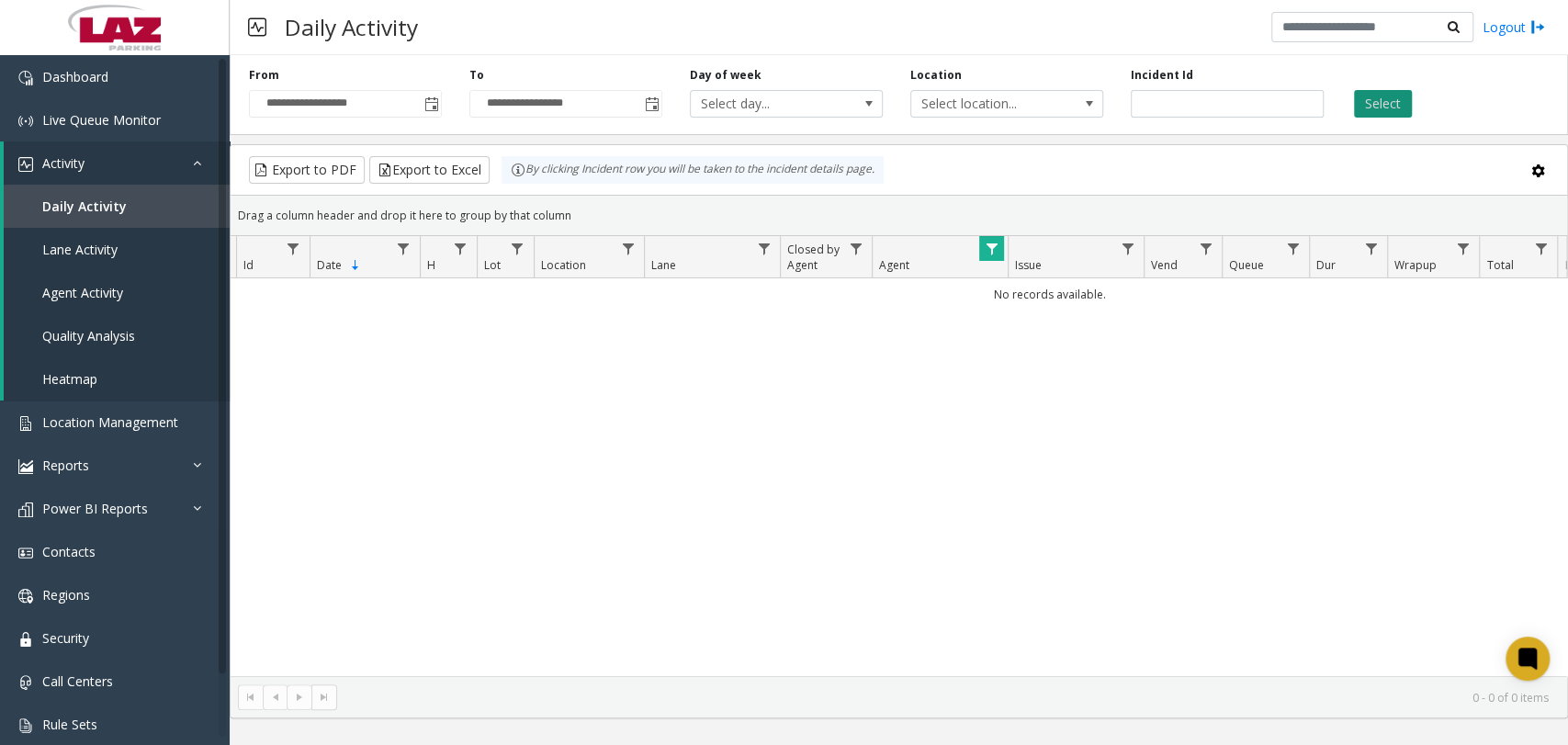 click on "Select" 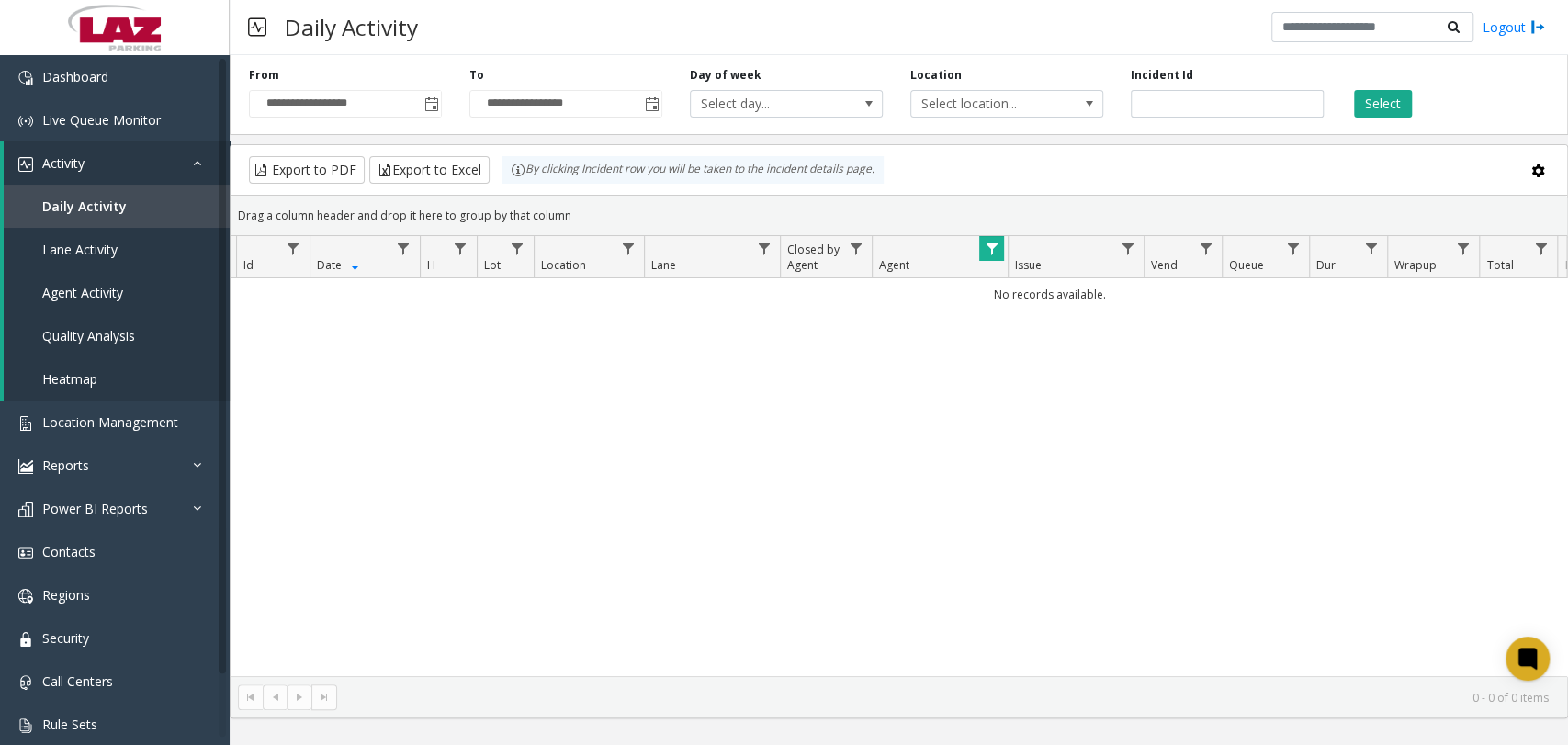 click 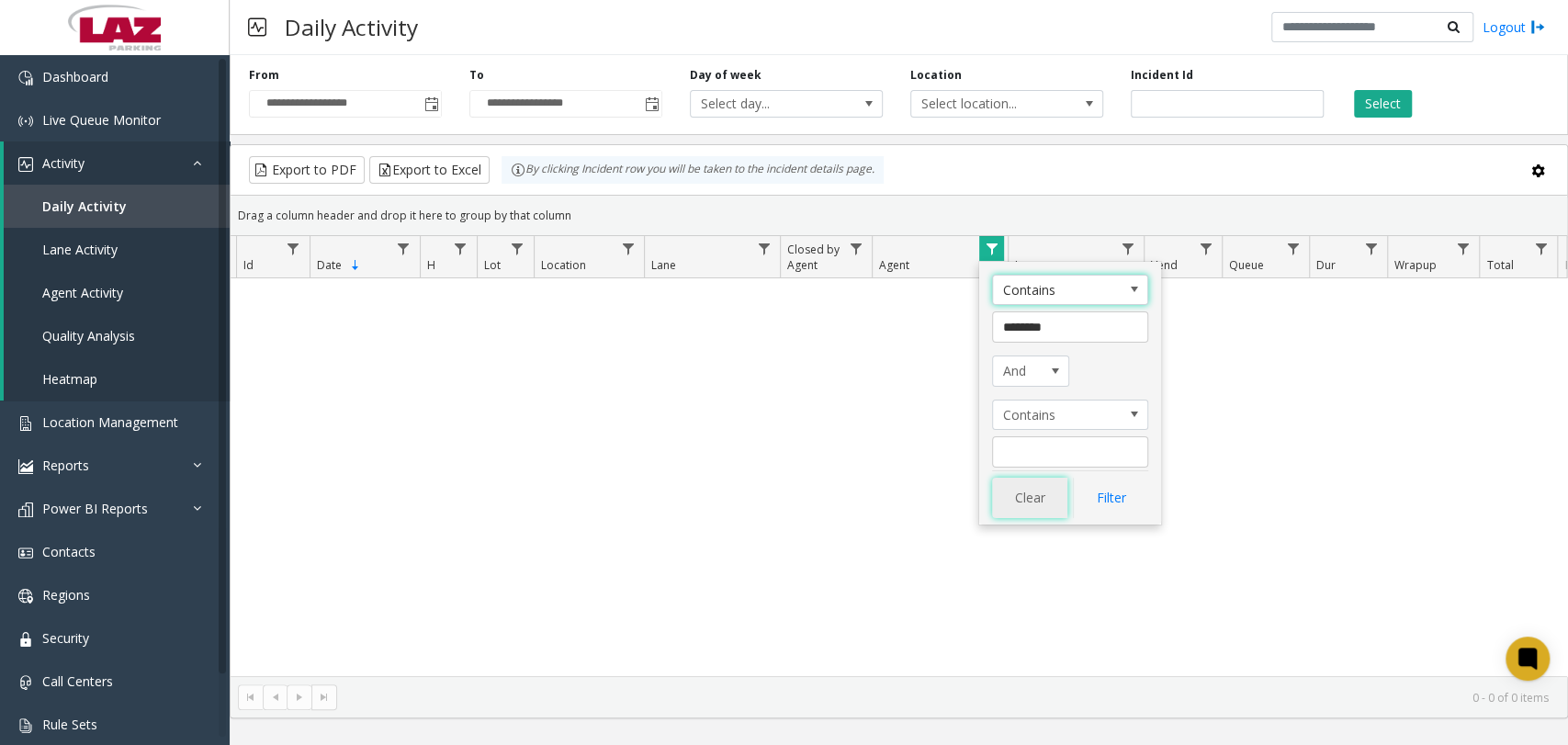 click on "Clear" 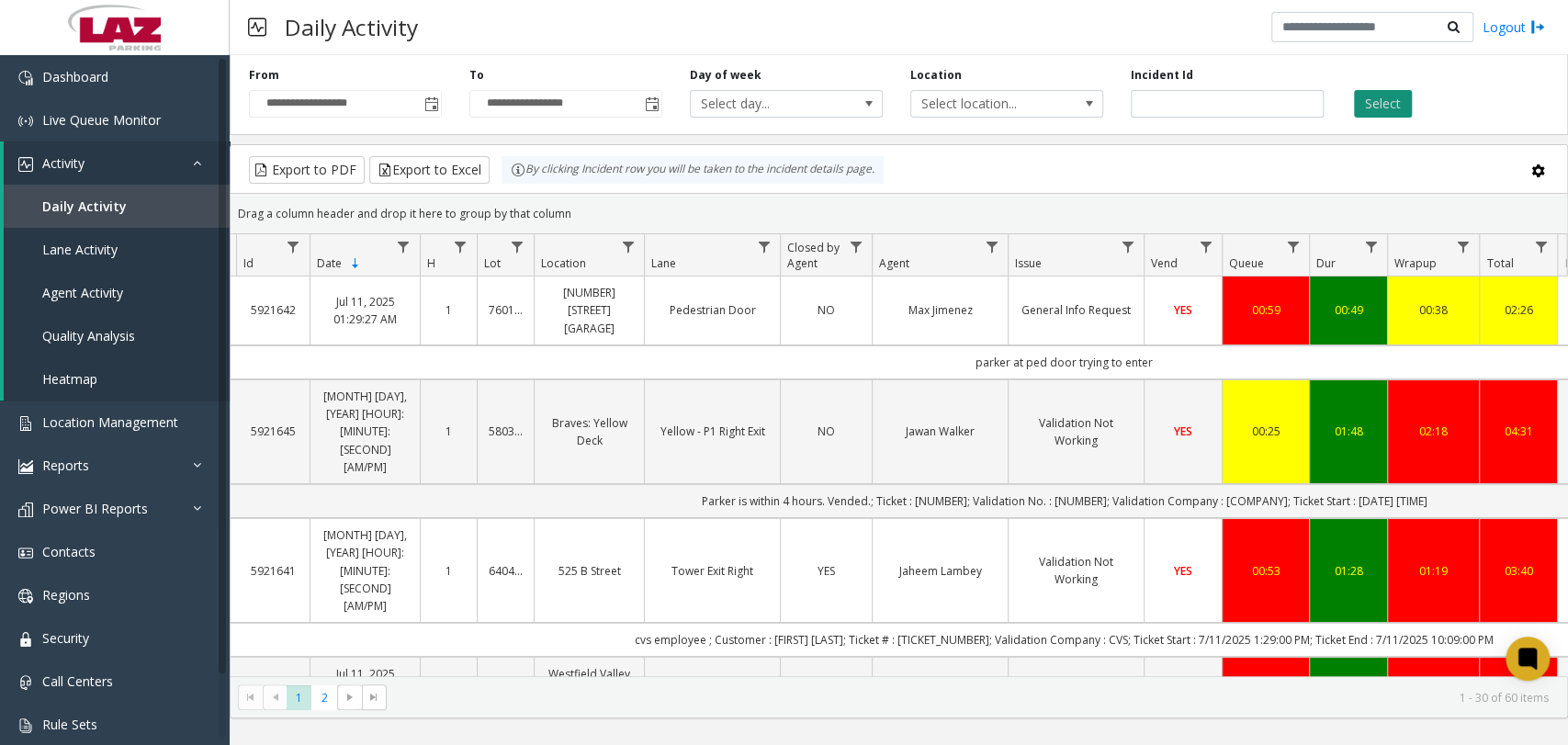 click on "Select" 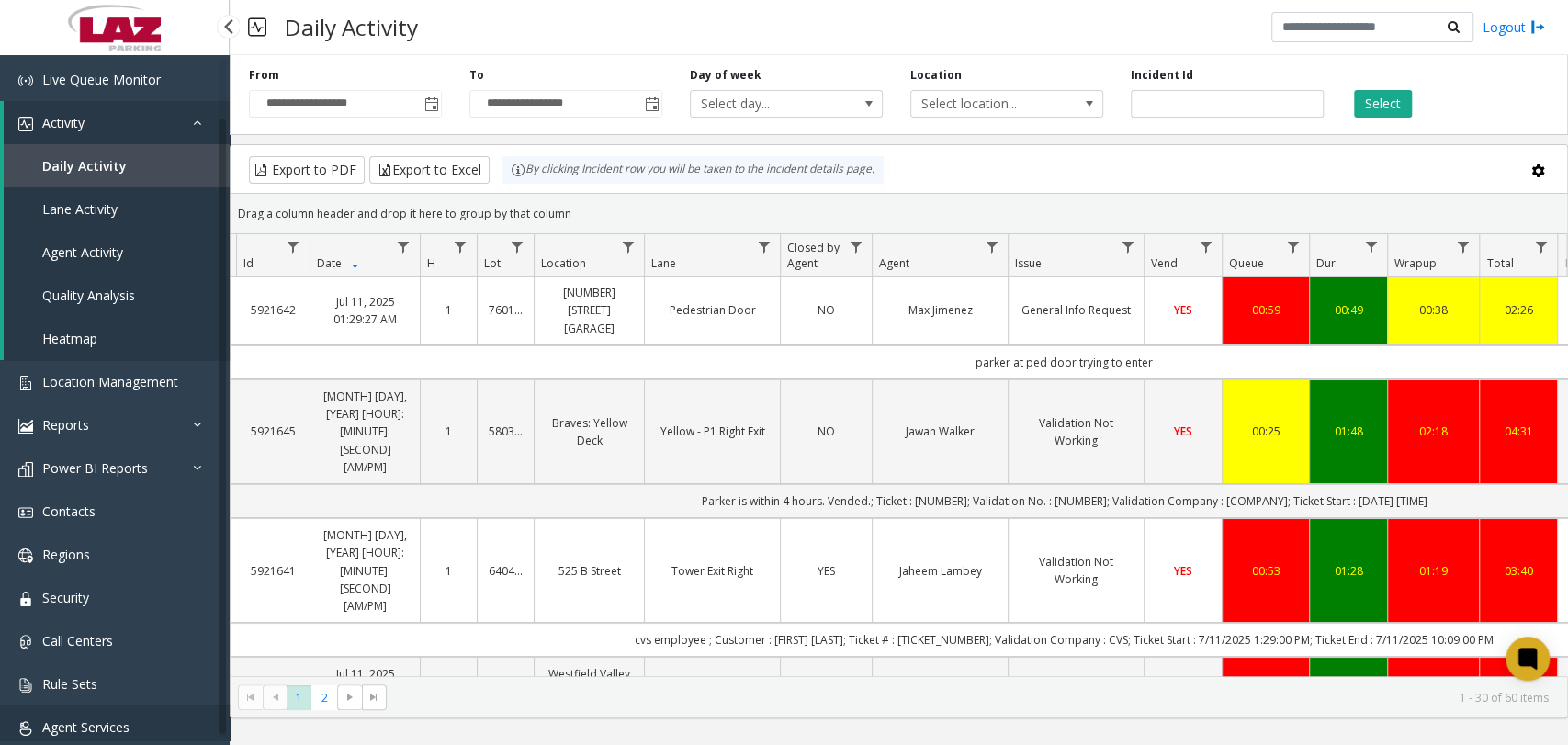 scroll, scrollTop: 62, scrollLeft: 0, axis: vertical 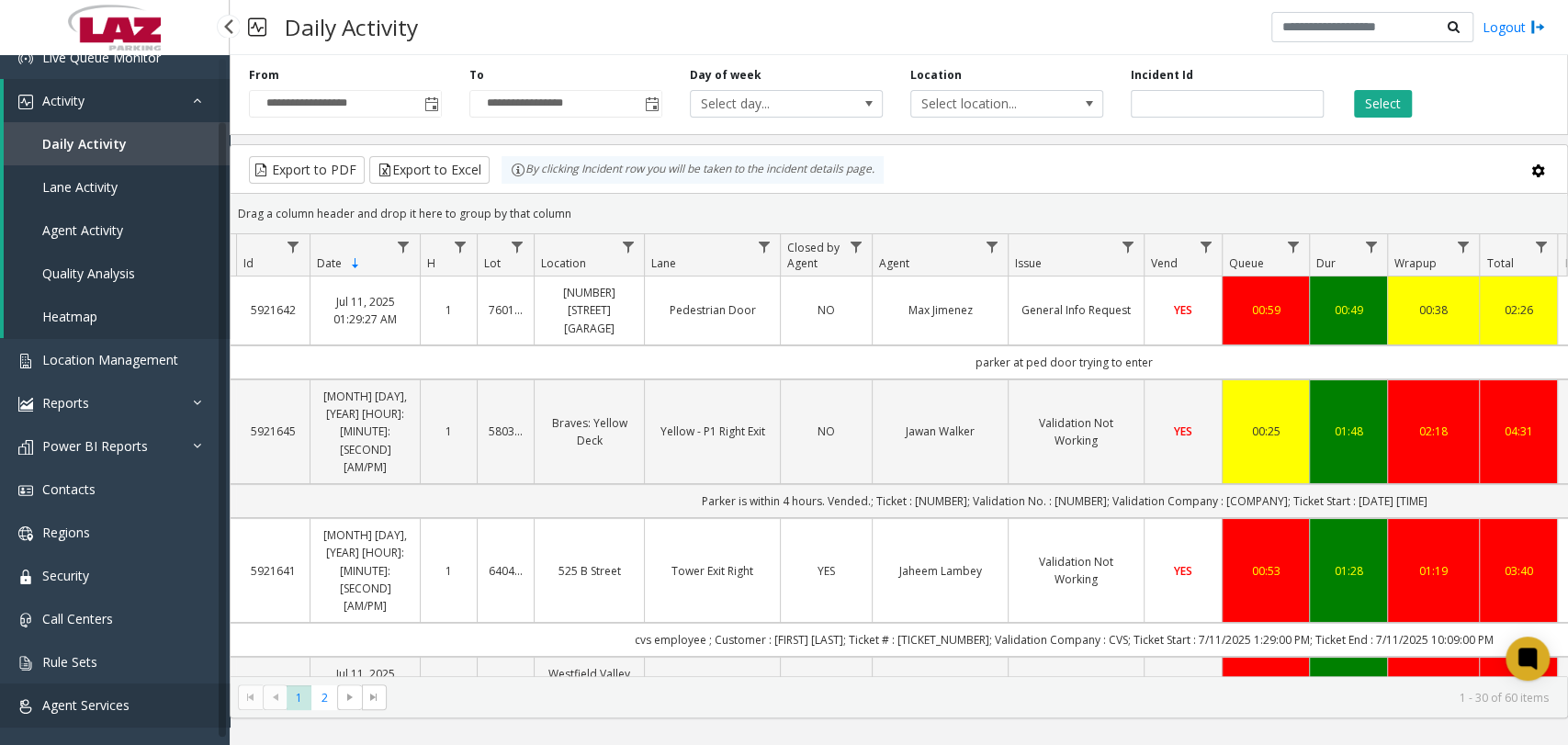 click on "Agent Services" at bounding box center (85, 705) 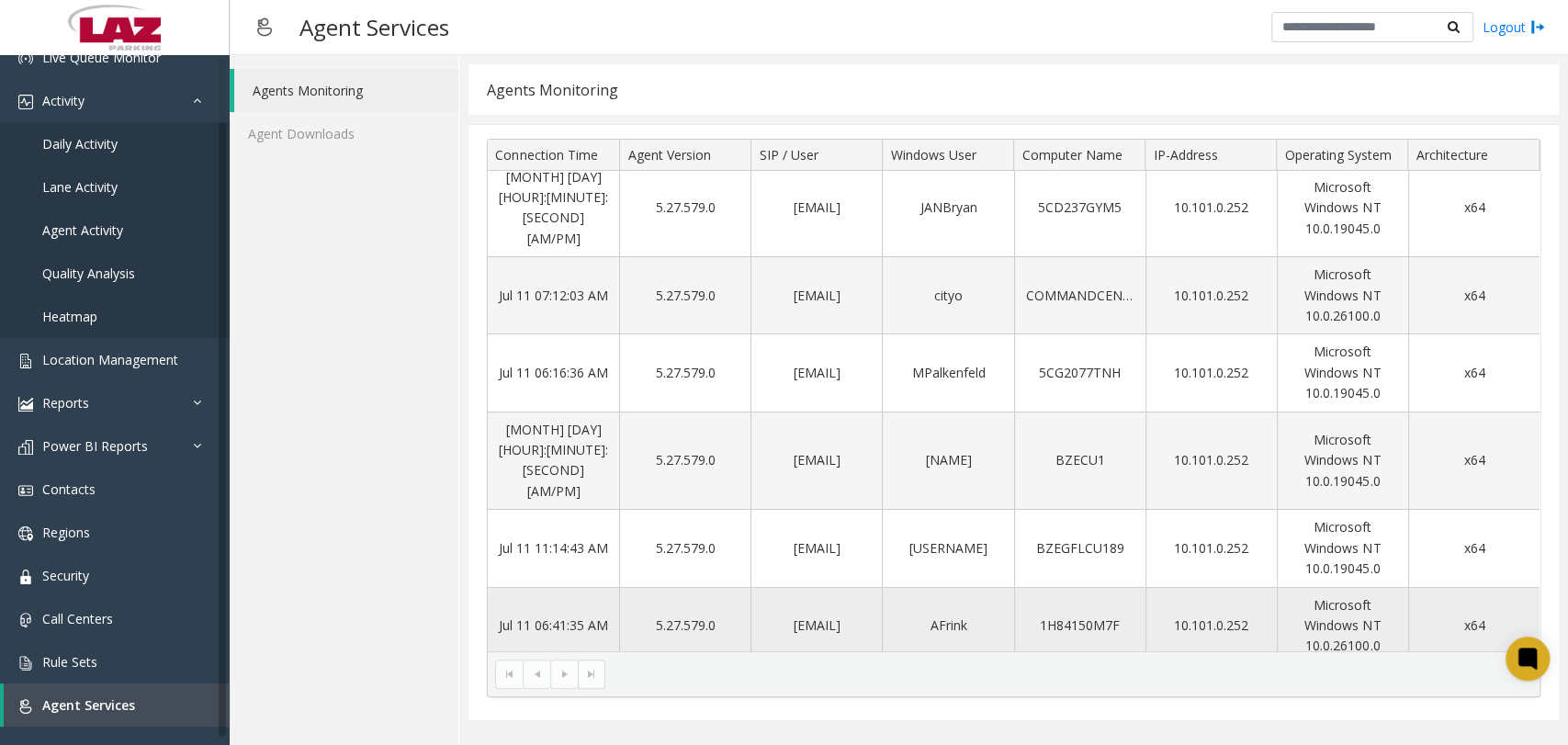 scroll, scrollTop: 0, scrollLeft: 0, axis: both 